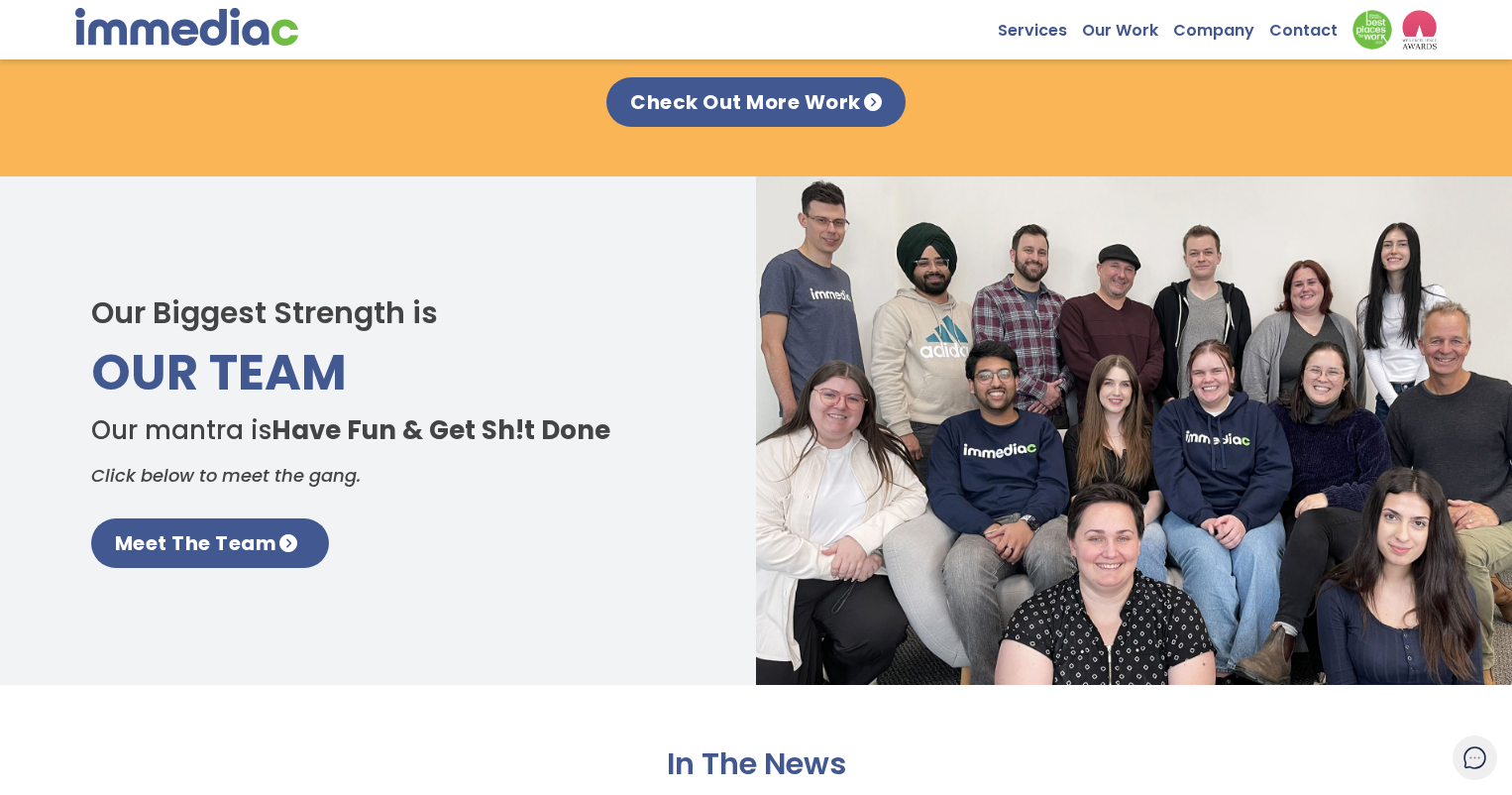 scroll, scrollTop: 2775, scrollLeft: 0, axis: vertical 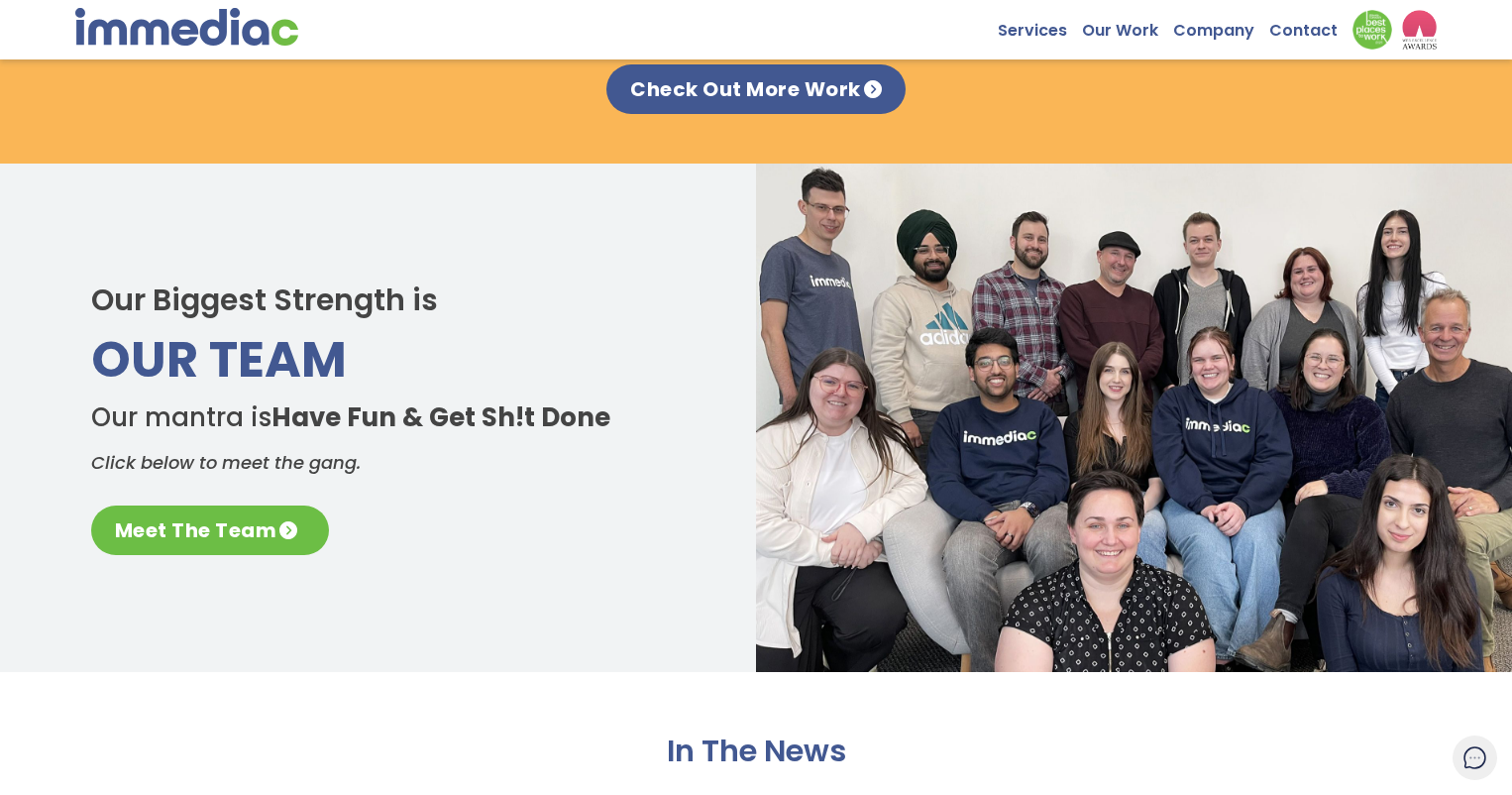 click on "Meet The Team" at bounding box center [210, 530] 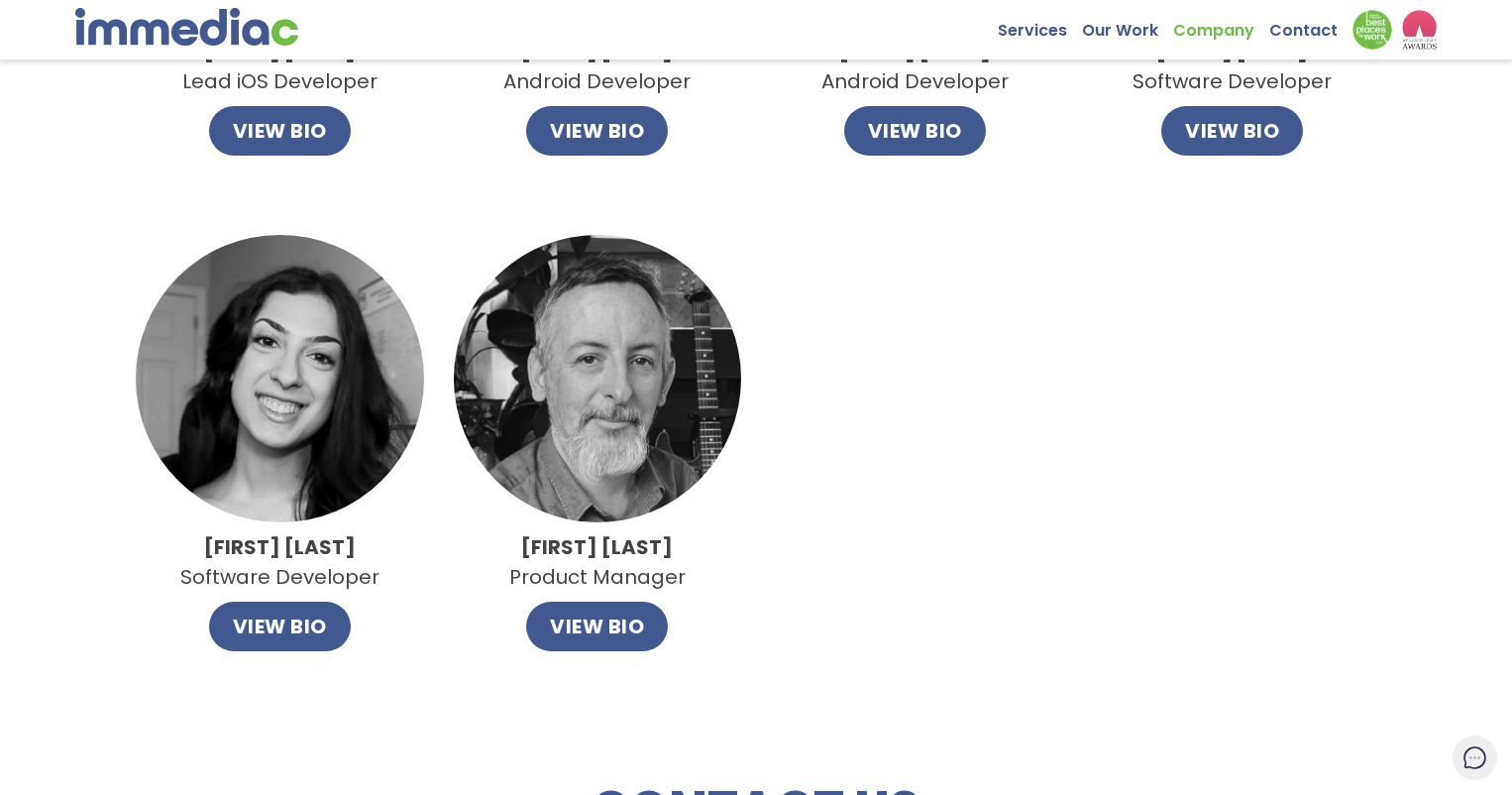scroll, scrollTop: 1676, scrollLeft: 0, axis: vertical 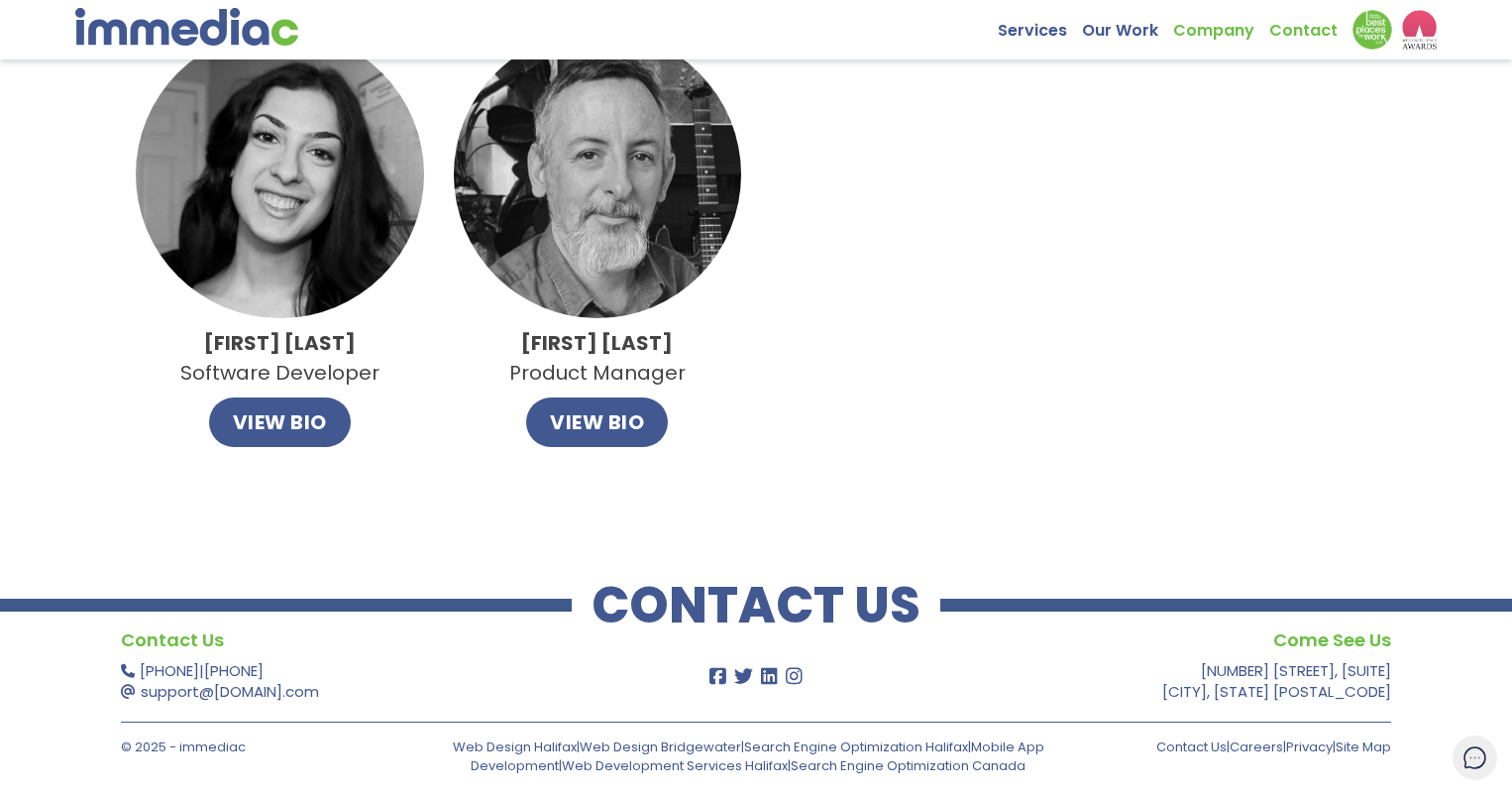 click on "Contact" at bounding box center (1311, 25) 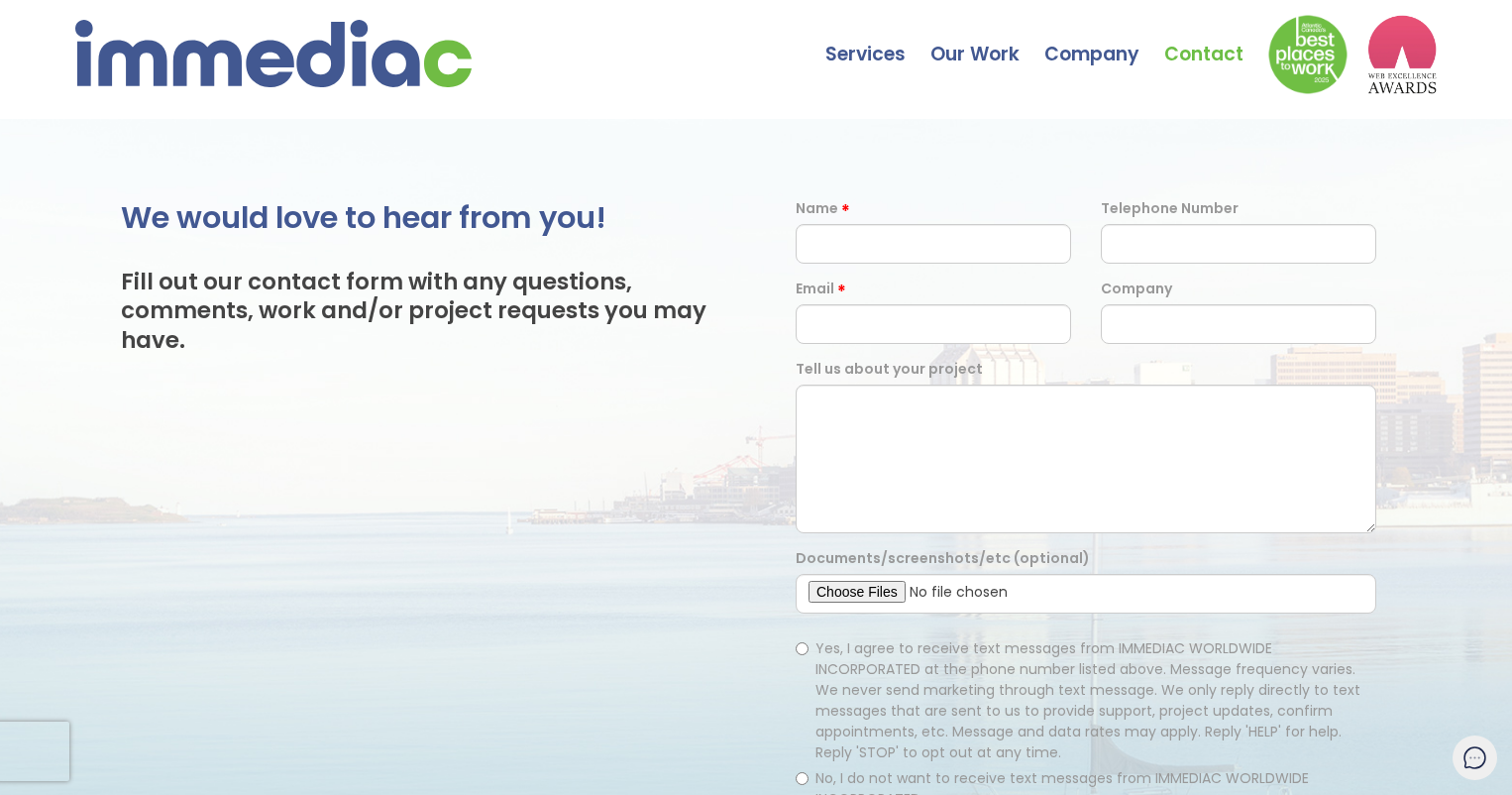 scroll, scrollTop: 238, scrollLeft: 0, axis: vertical 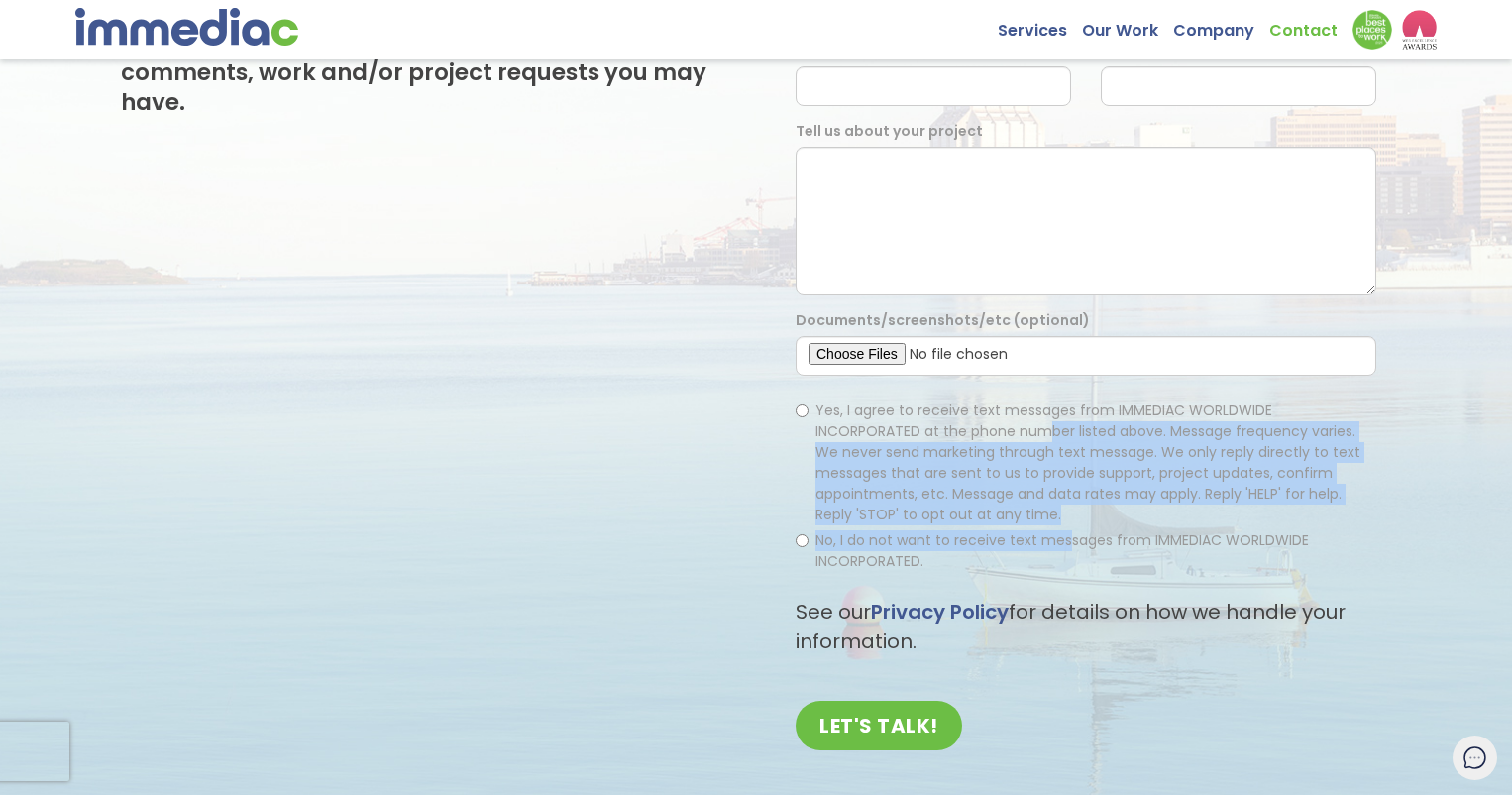 drag, startPoint x: 934, startPoint y: 432, endPoint x: 1069, endPoint y: 543, distance: 174.77414 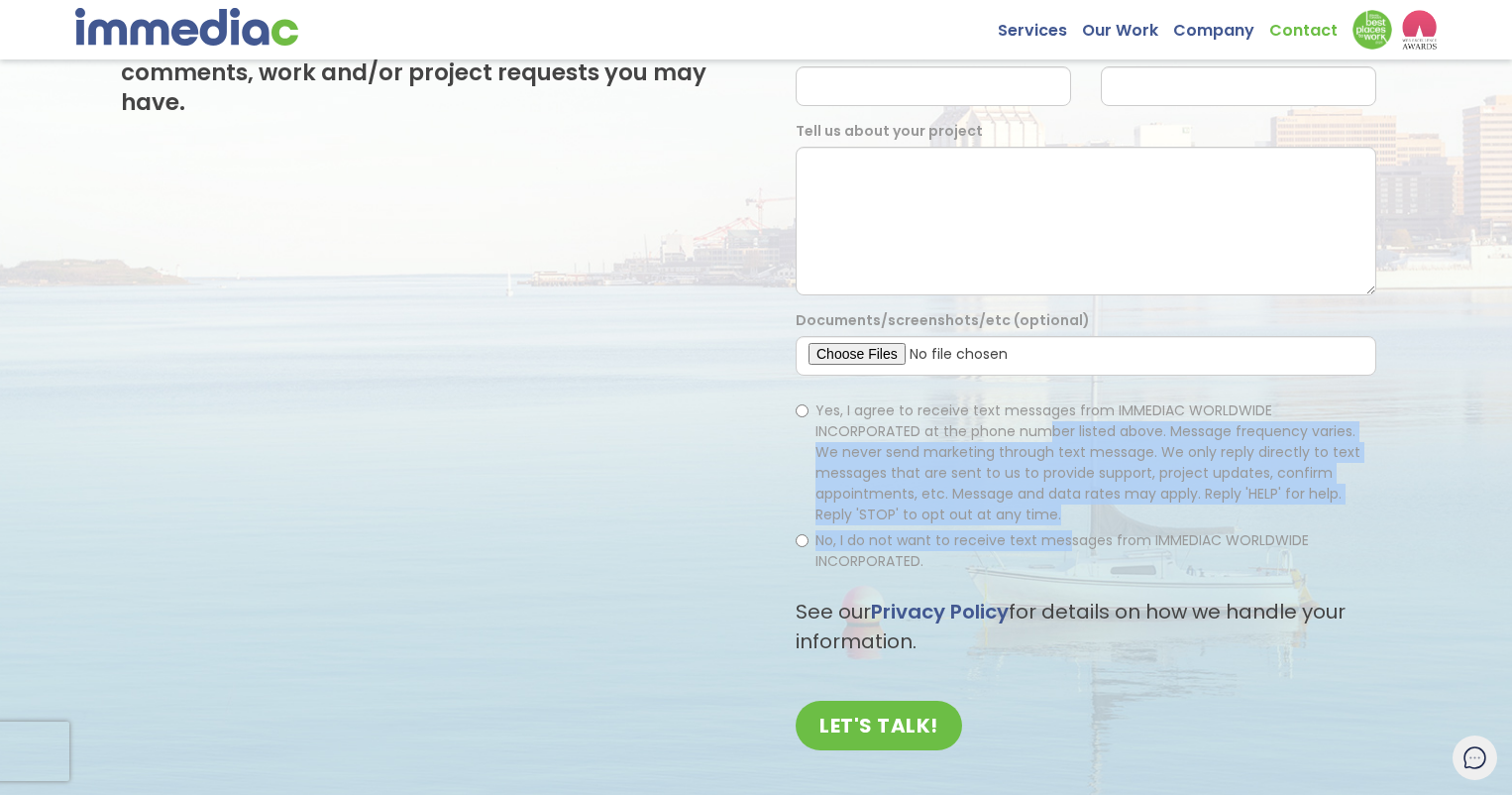 click on "[PHONE]" at bounding box center [1086, 486] 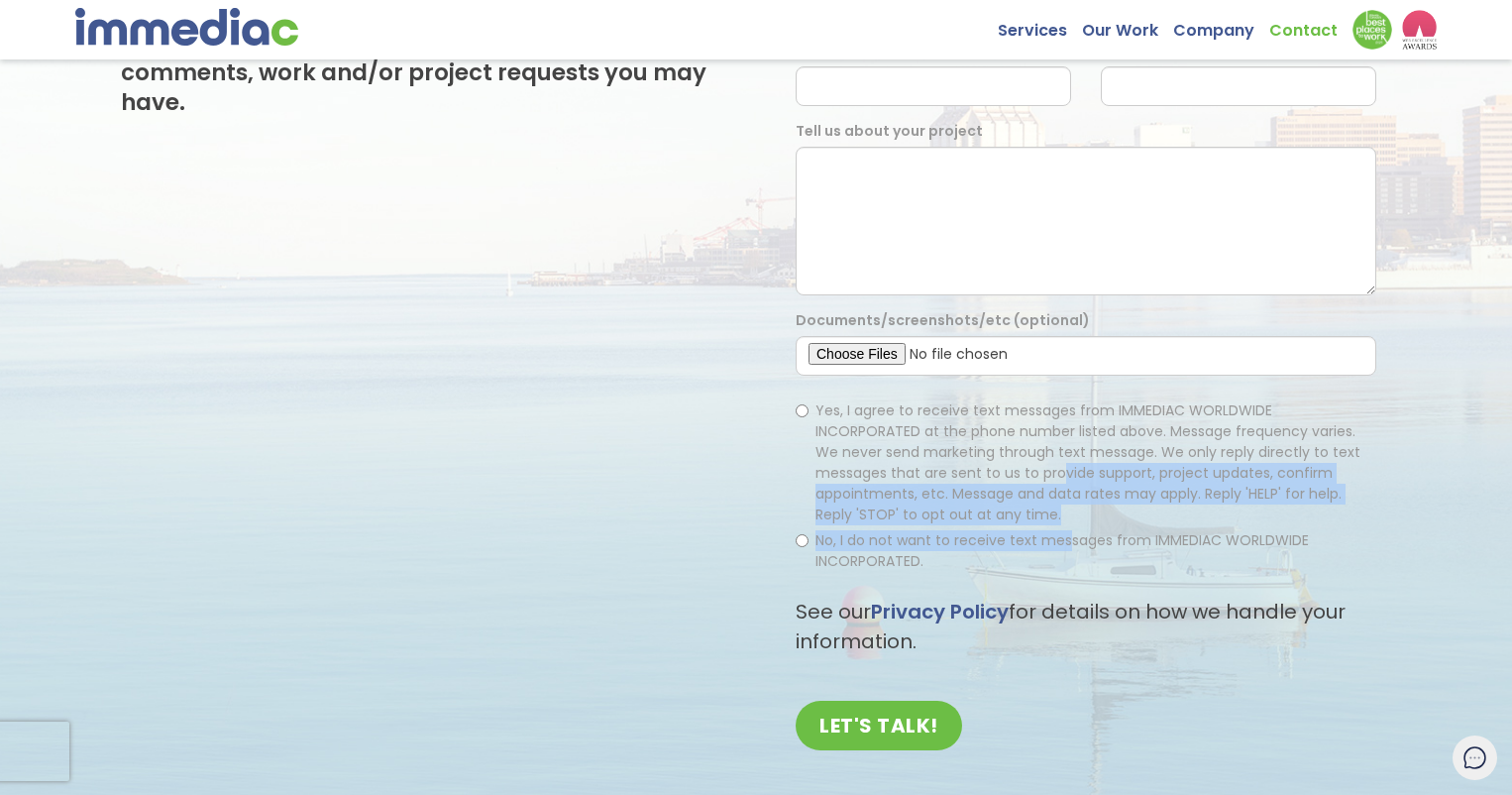 drag, startPoint x: 1069, startPoint y: 543, endPoint x: 956, endPoint y: 472, distance: 133.45411 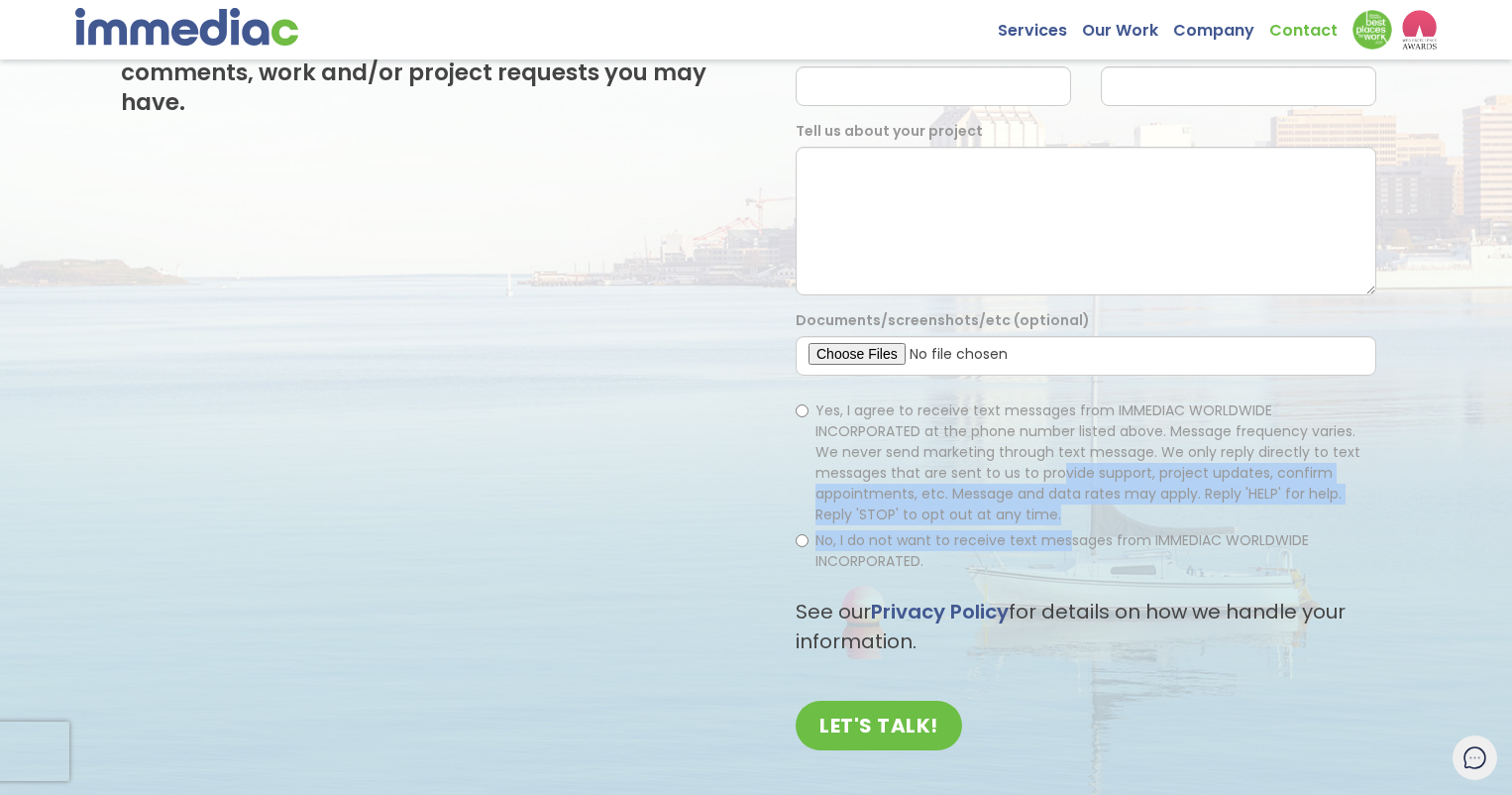click on "[PHONE]" at bounding box center [1086, 486] 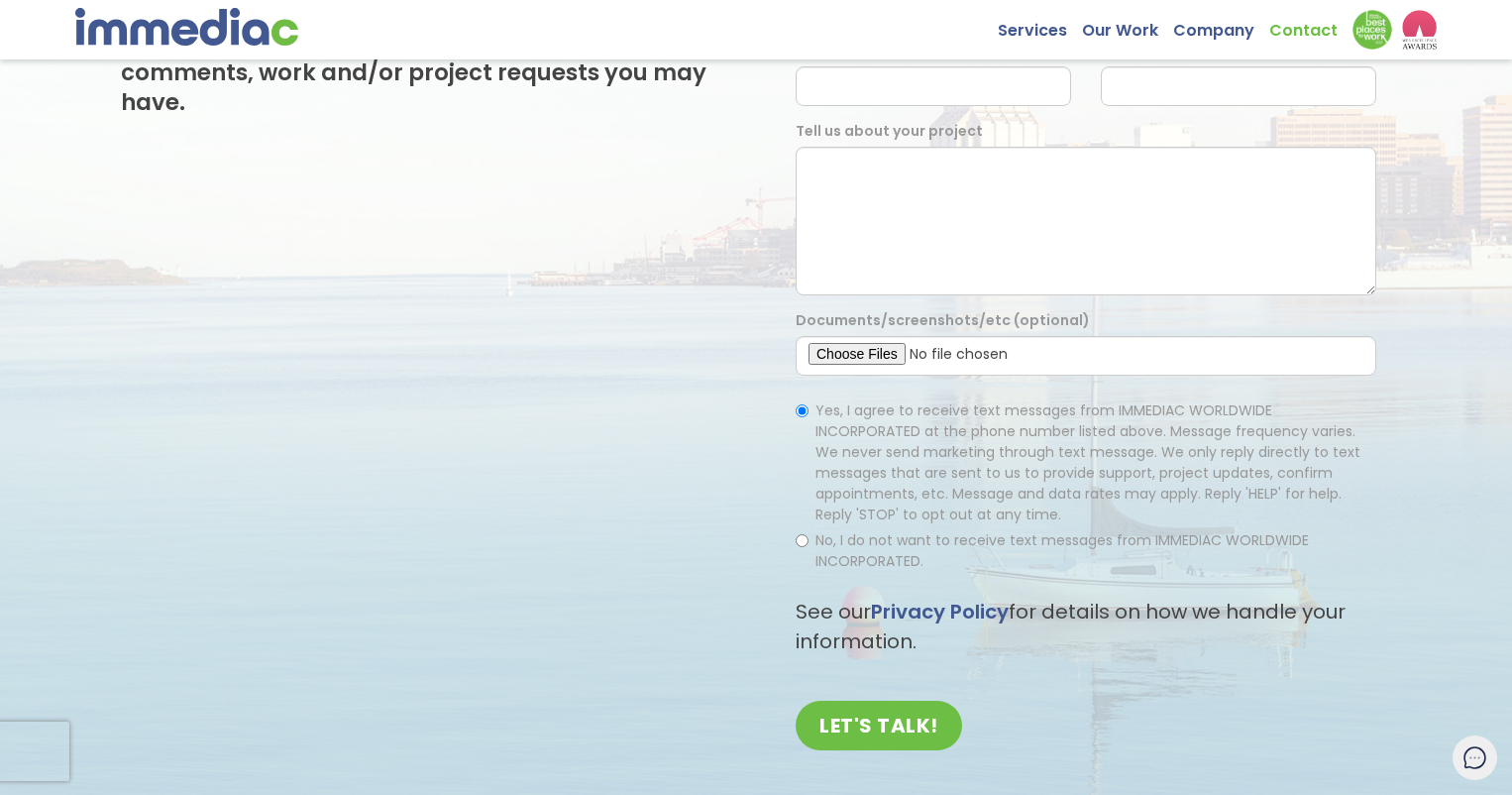 click on "We would love to hear from you!
Fill out our contact form with any questions, comments, work and/or project requests you may have." at bounding box center [438, 363] 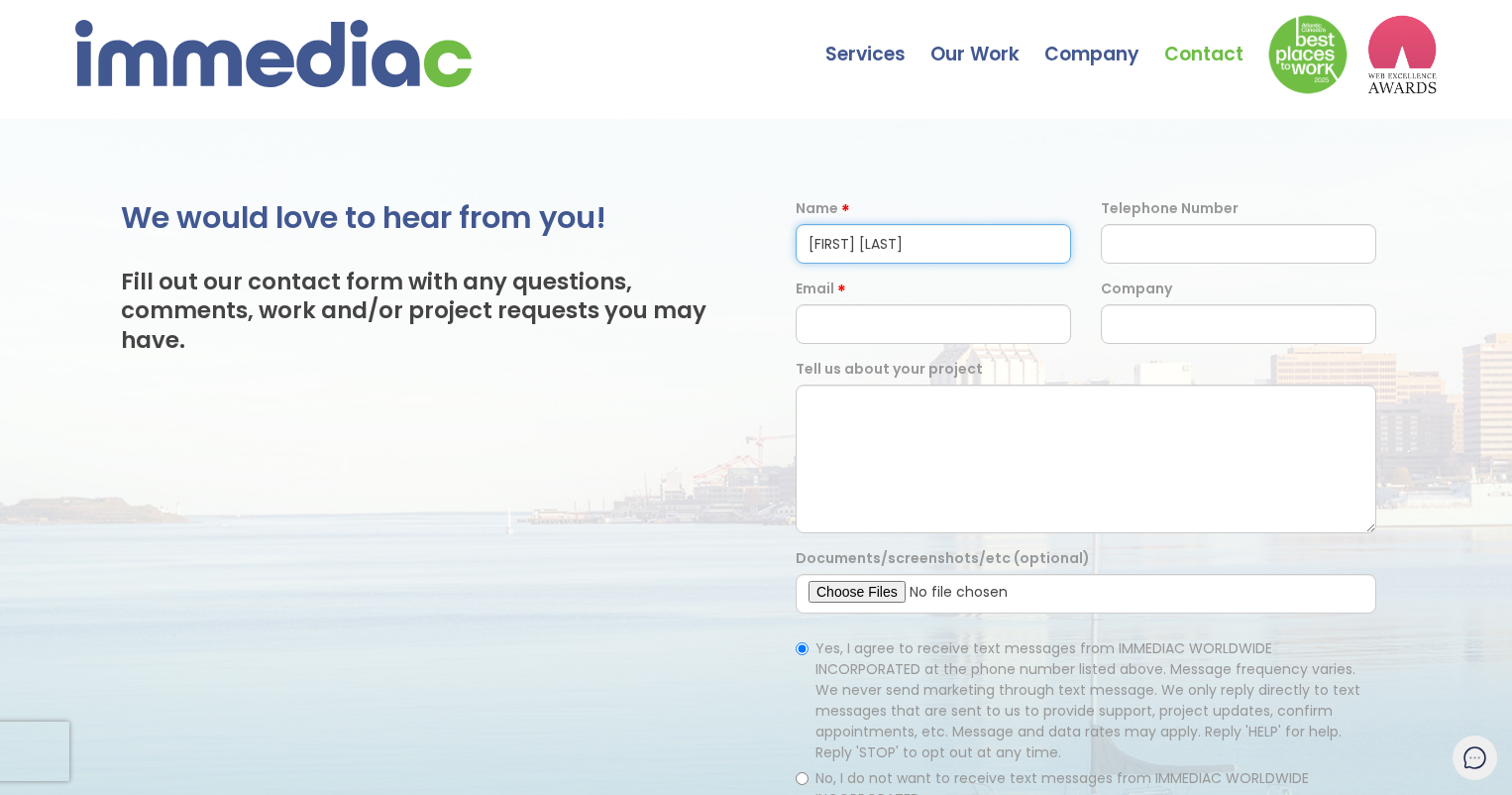 click on "Aliatair Morton" at bounding box center (933, 244) 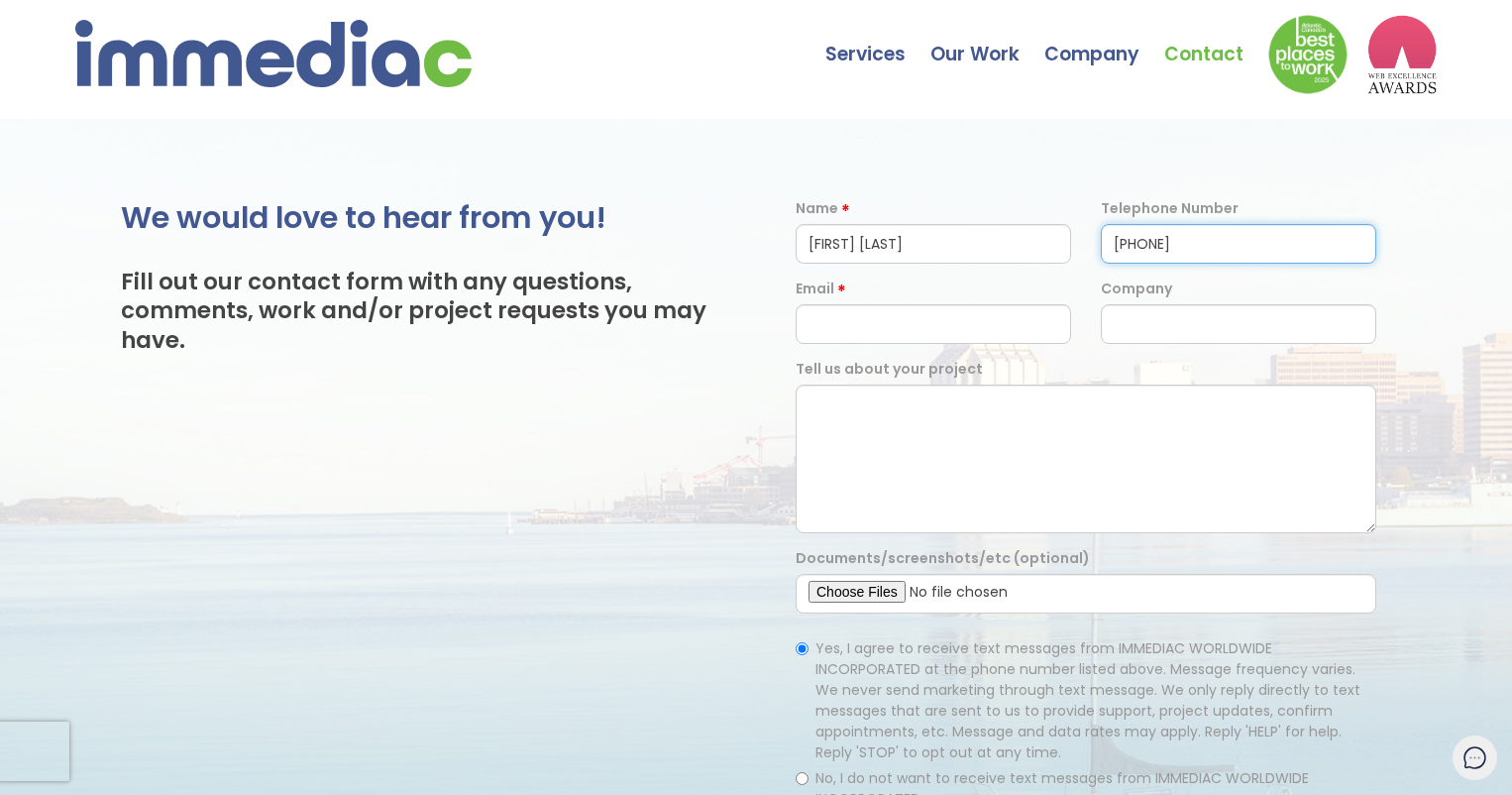type on "5063332709" 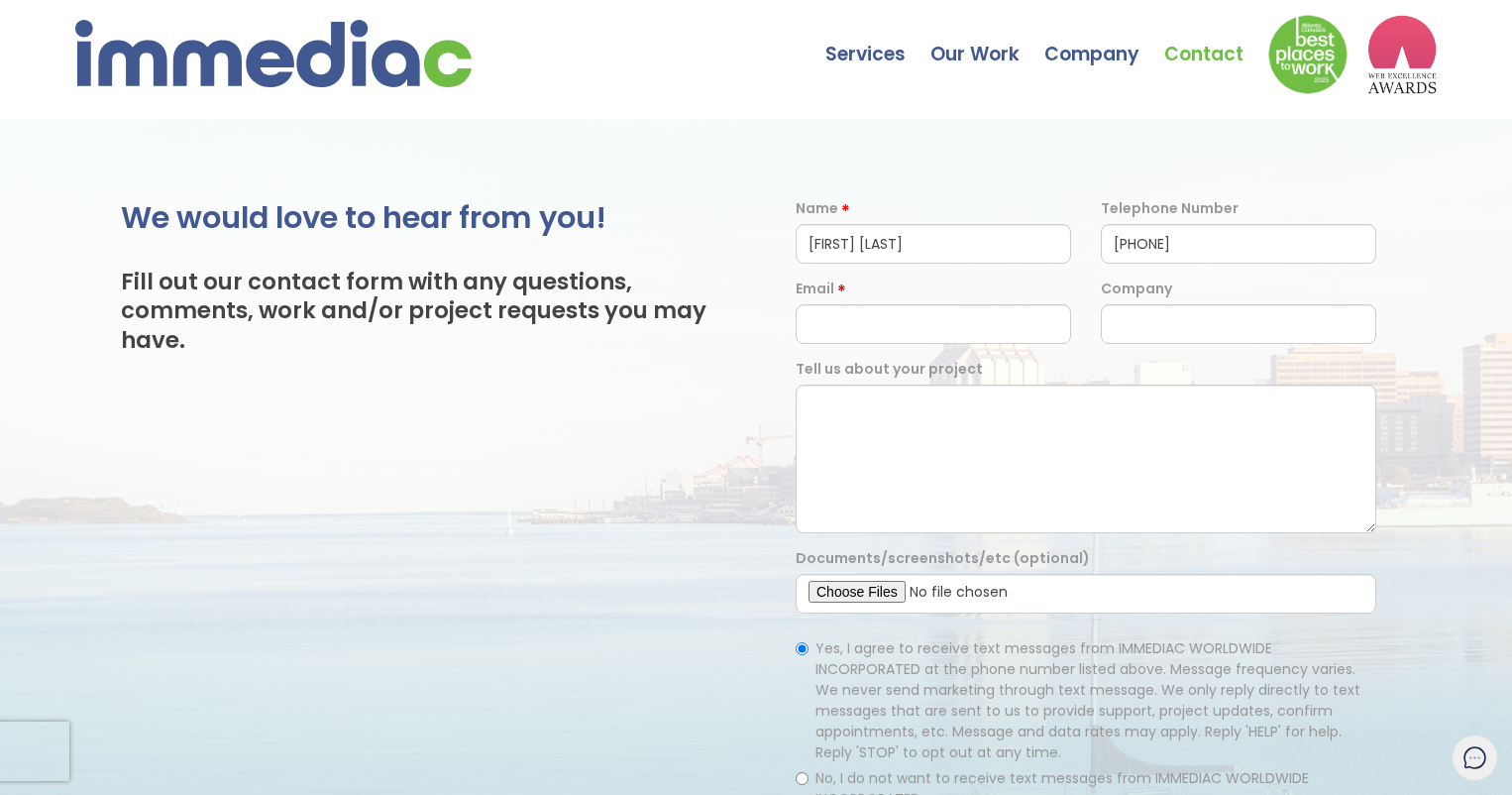click on "Email" at bounding box center (933, 311) 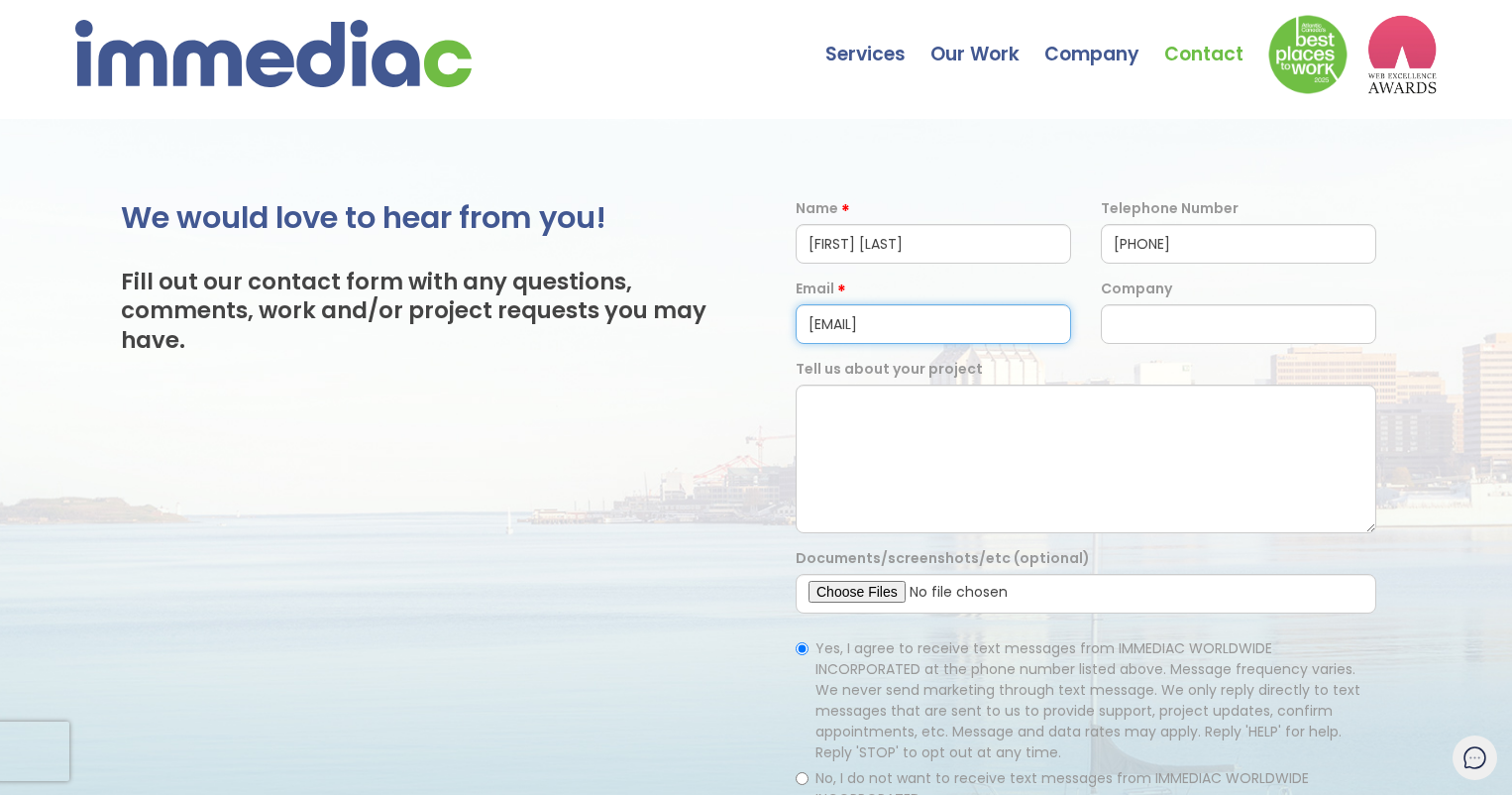 type on "al@hammerbrains.com" 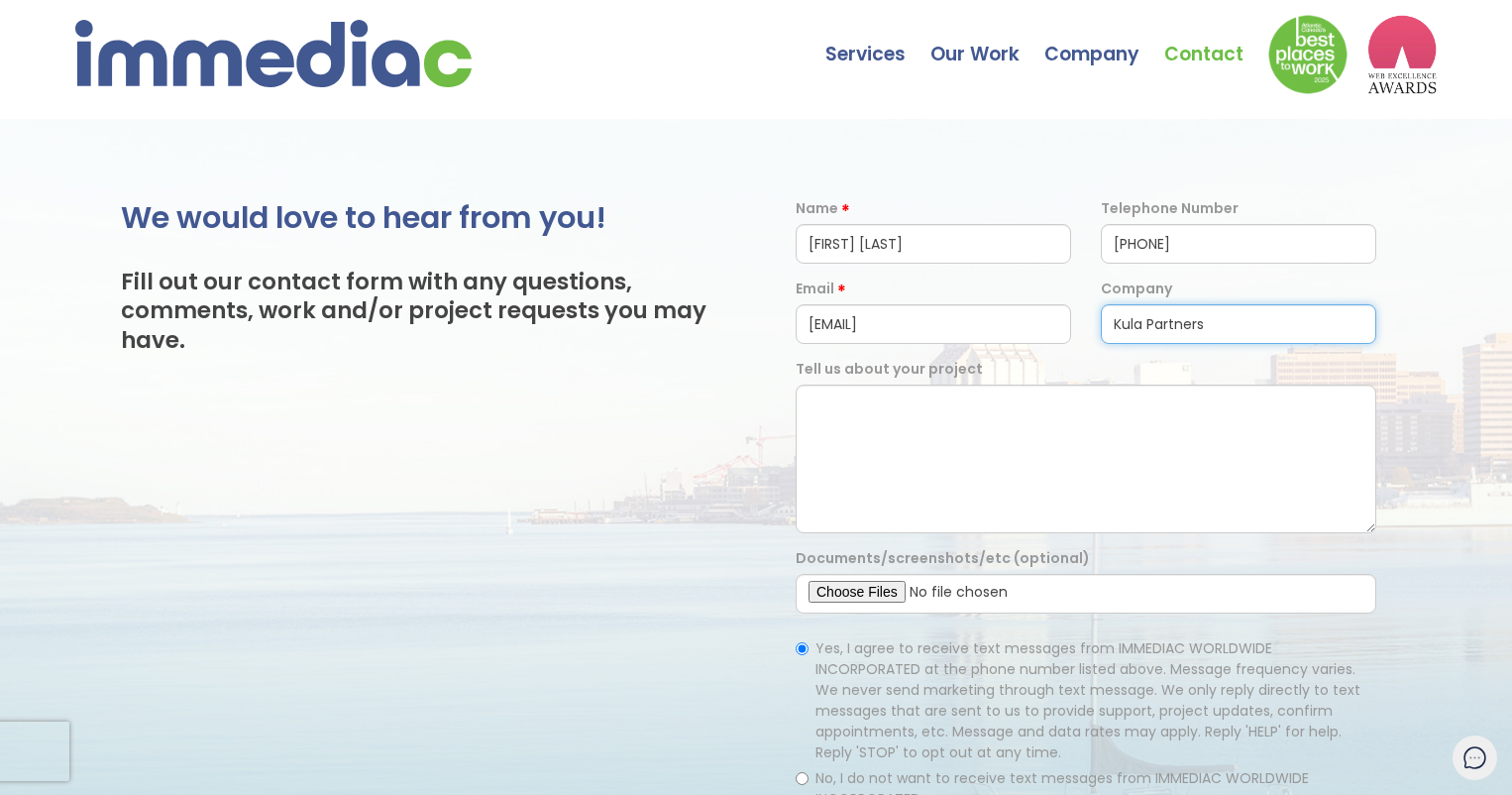 type on "Kula Partners" 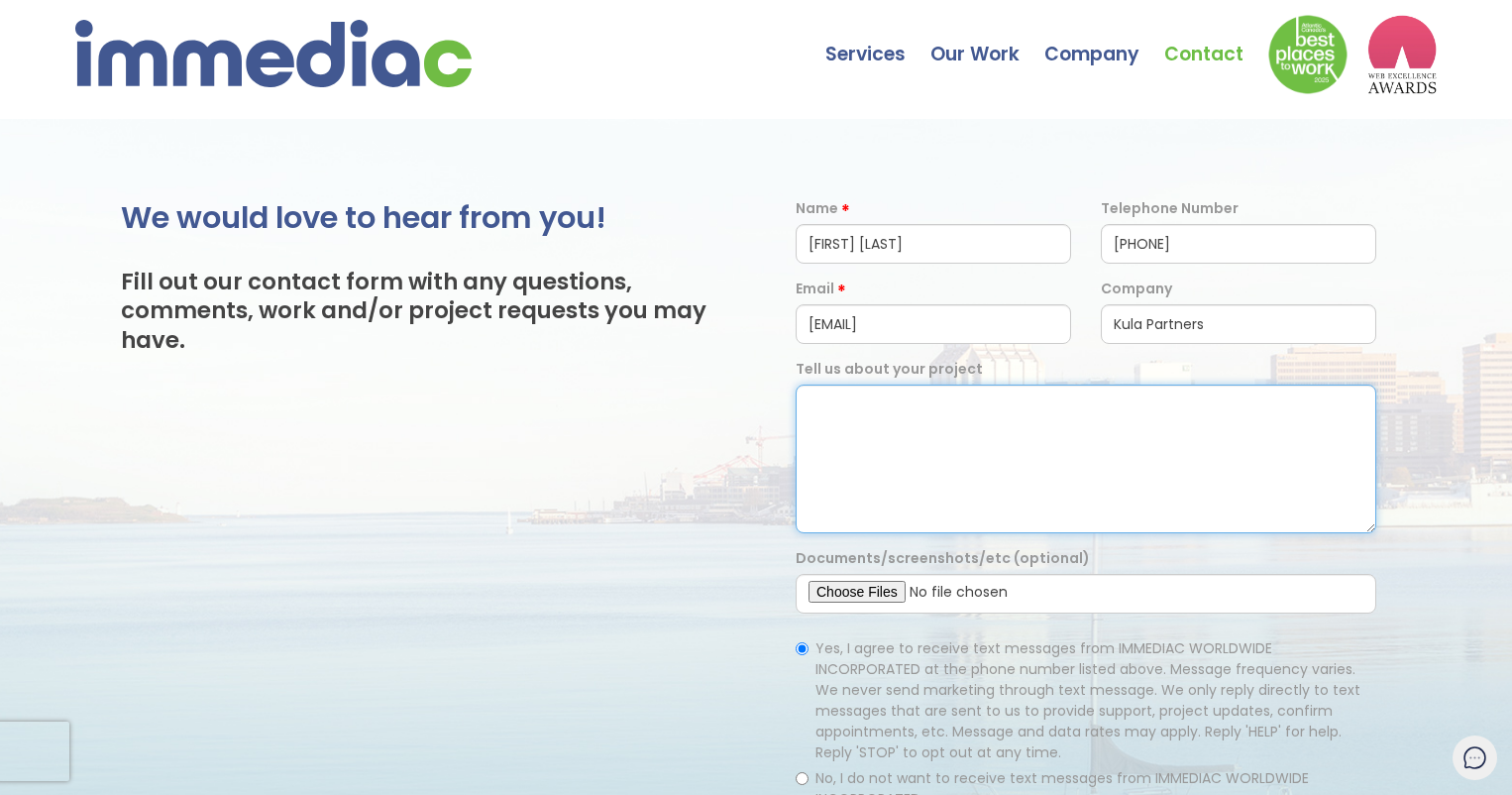 click at bounding box center (1086, 459) 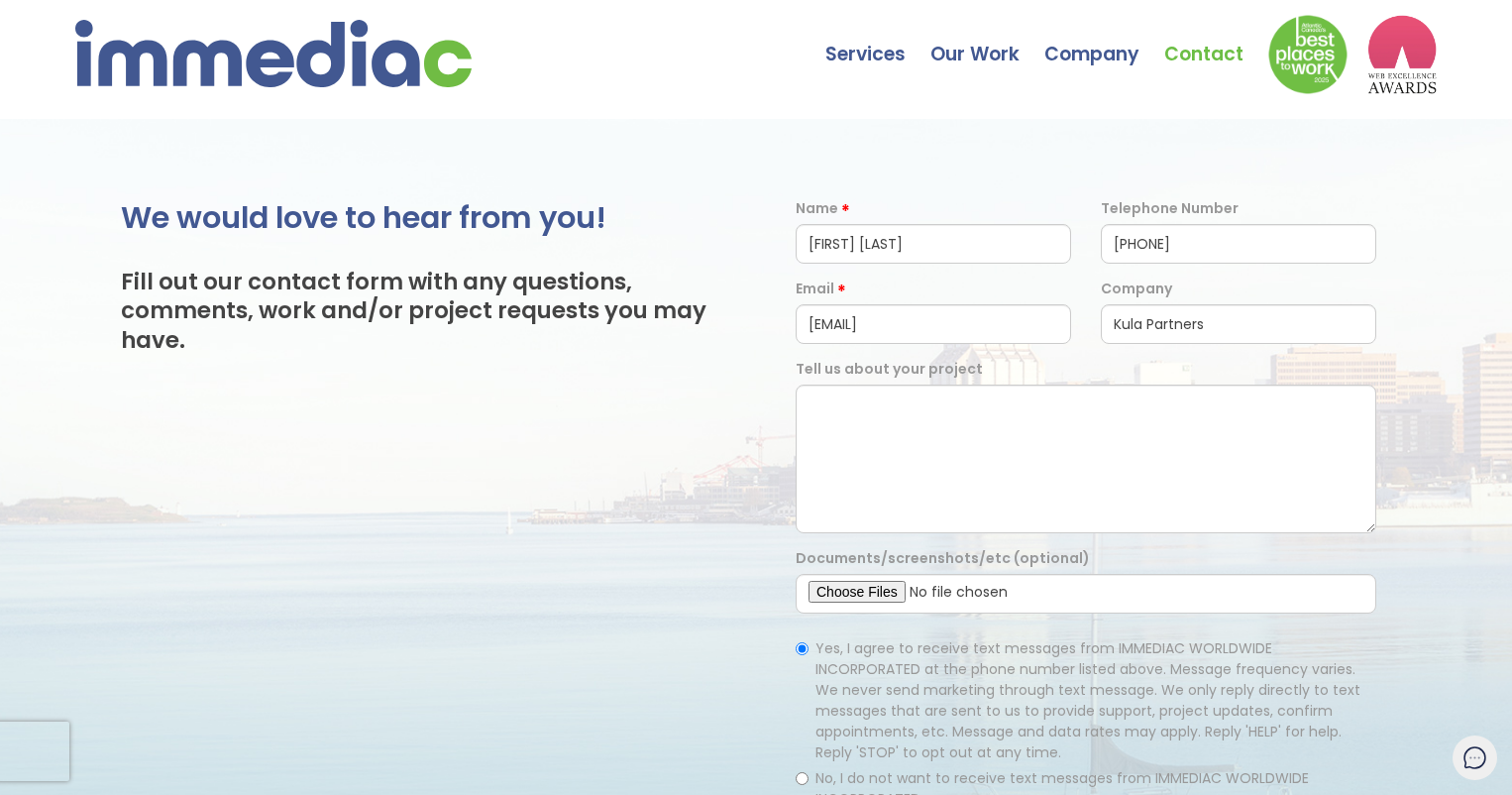 click at bounding box center [1086, 594] 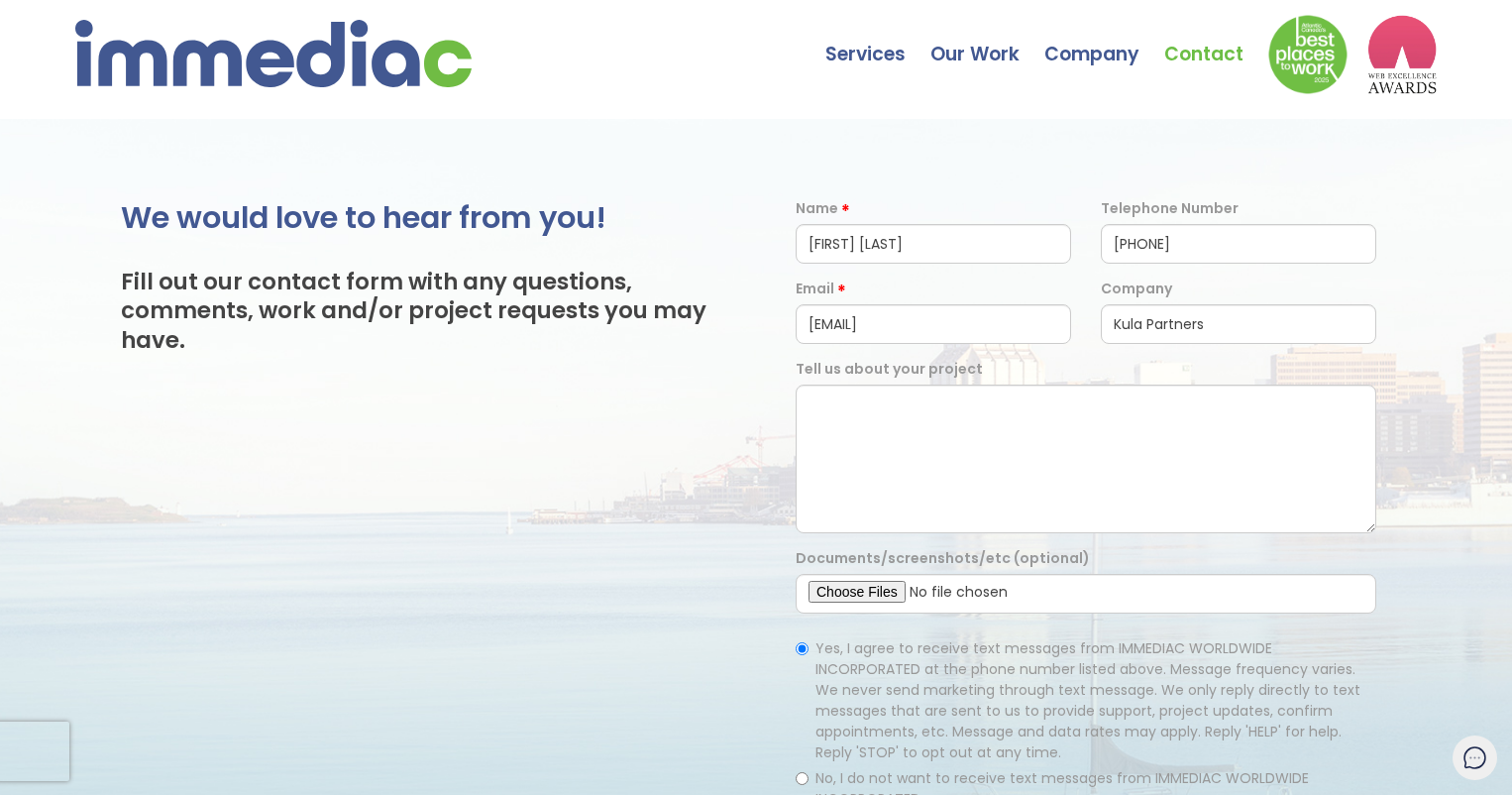 type on "C:\fakepath\Alistair.Morton.Resume.pdf" 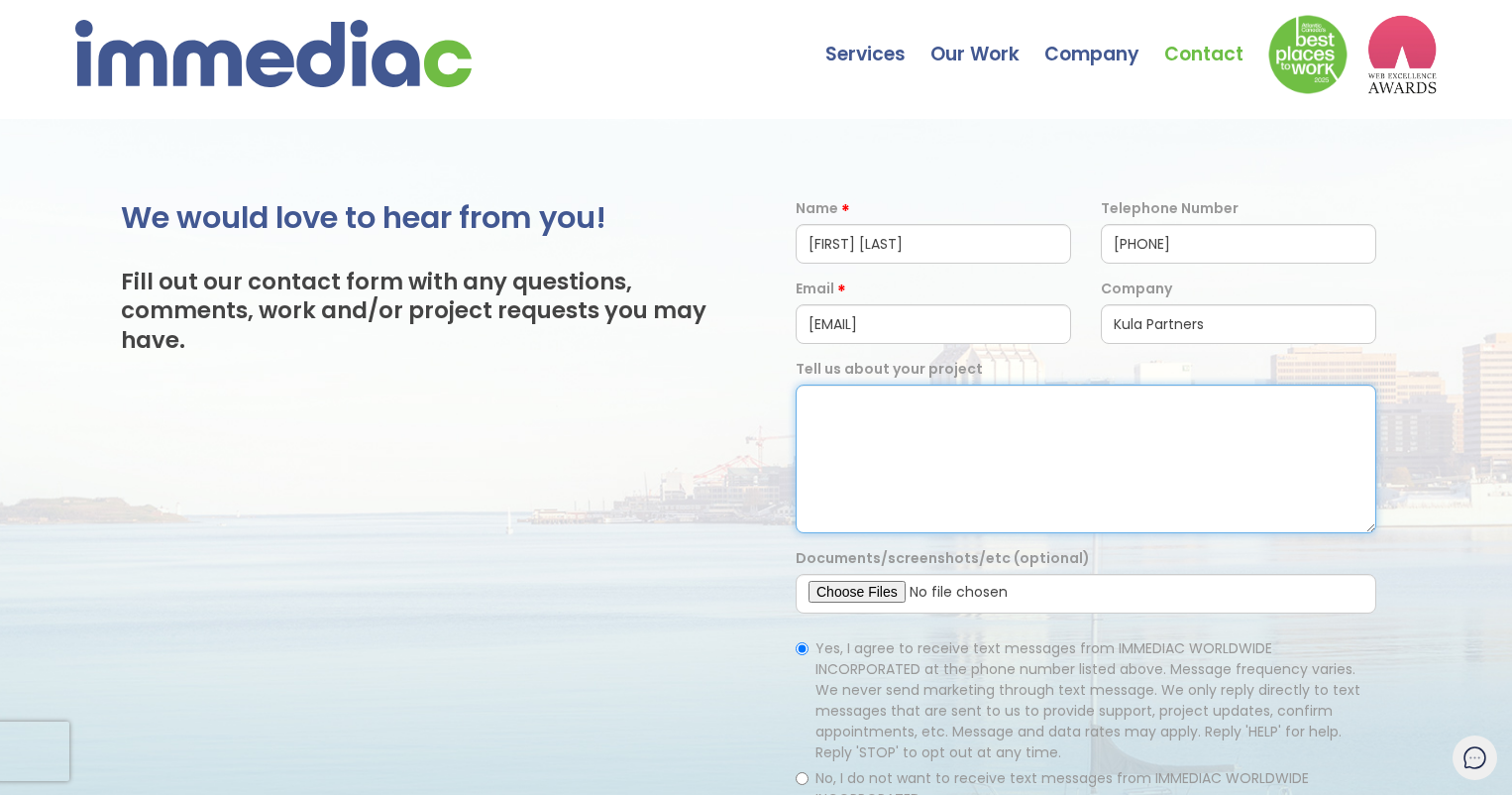 click at bounding box center [1086, 459] 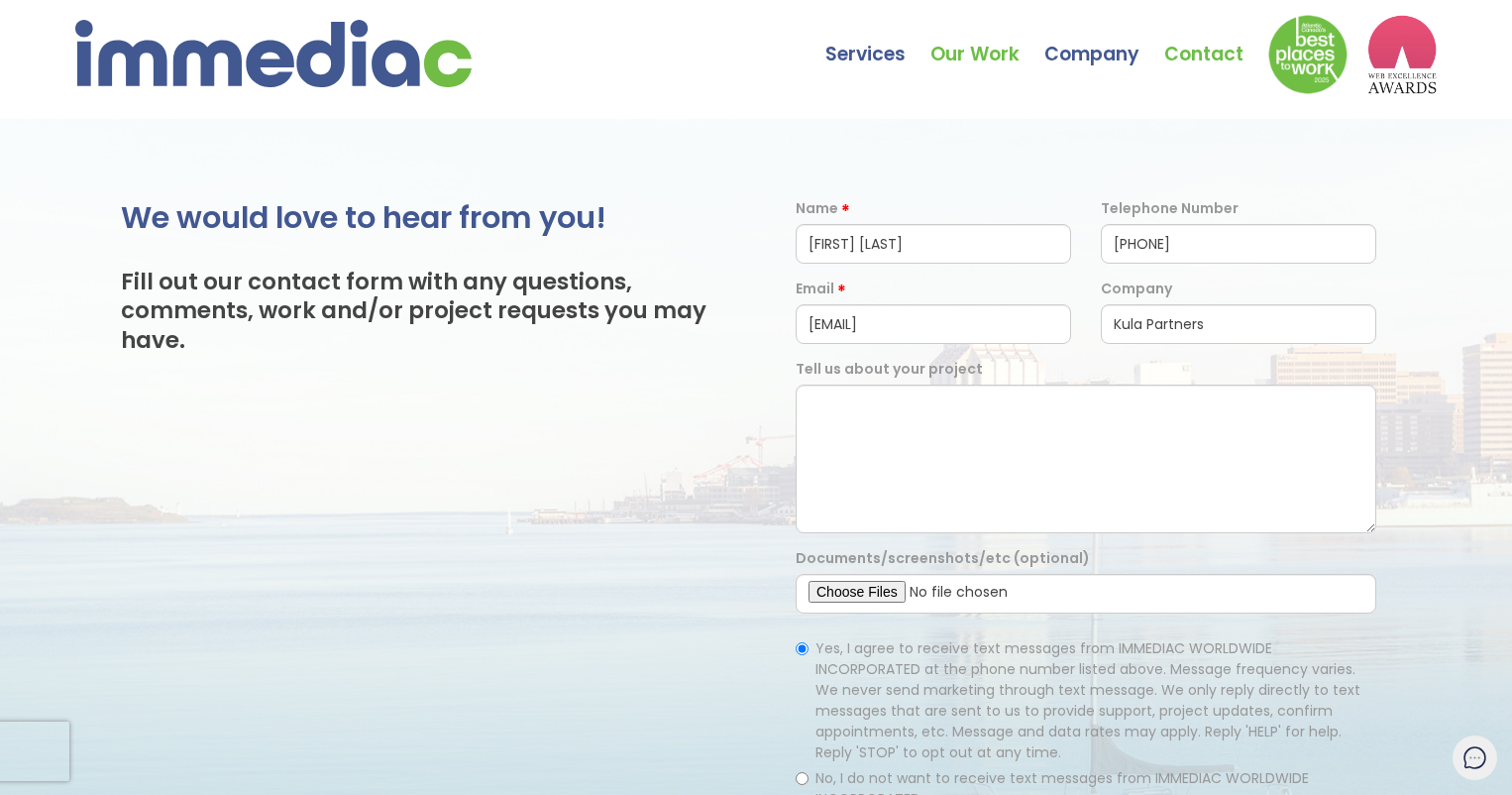 click on "Our Work" at bounding box center [987, 40] 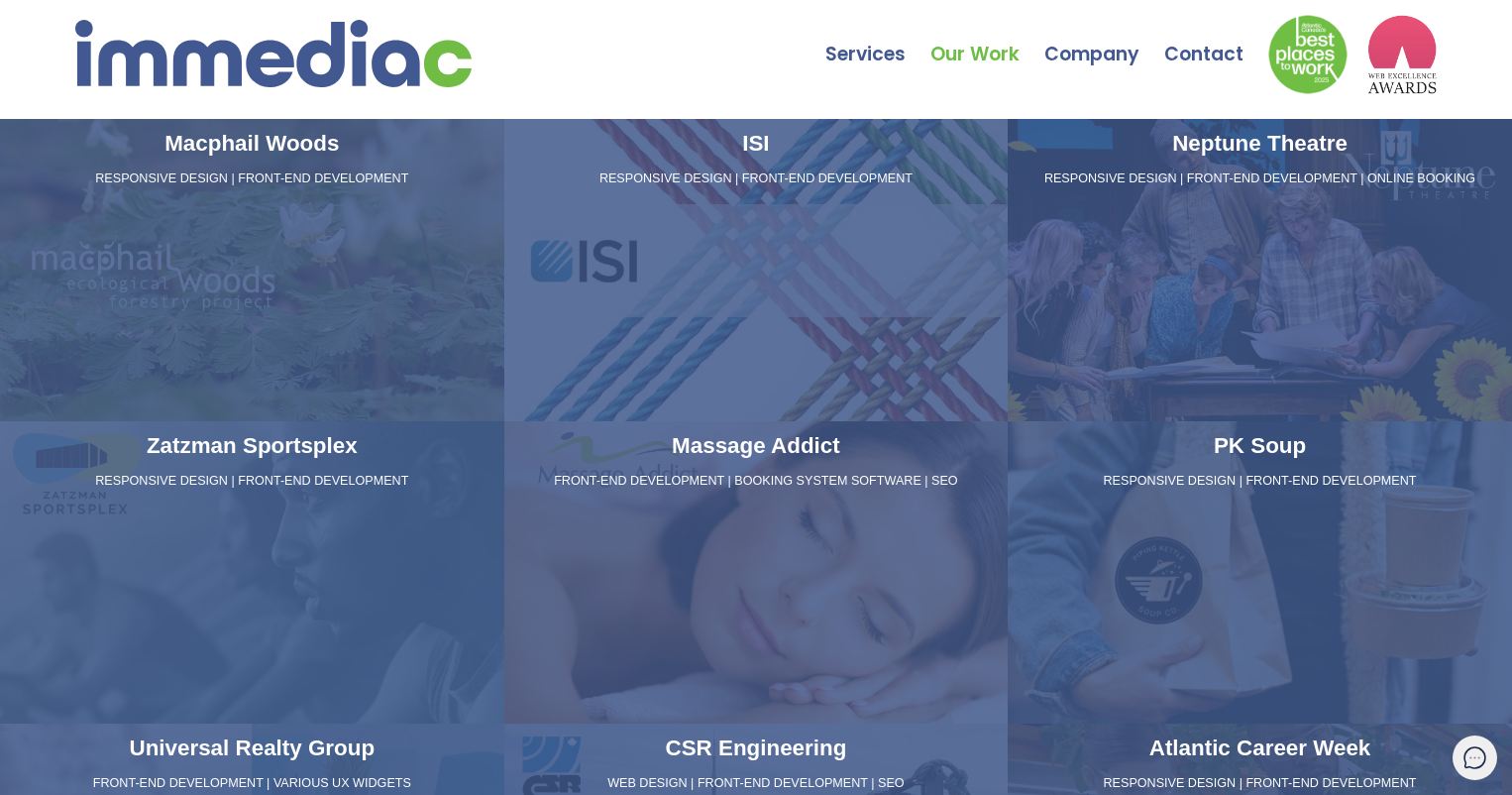 scroll, scrollTop: 0, scrollLeft: 0, axis: both 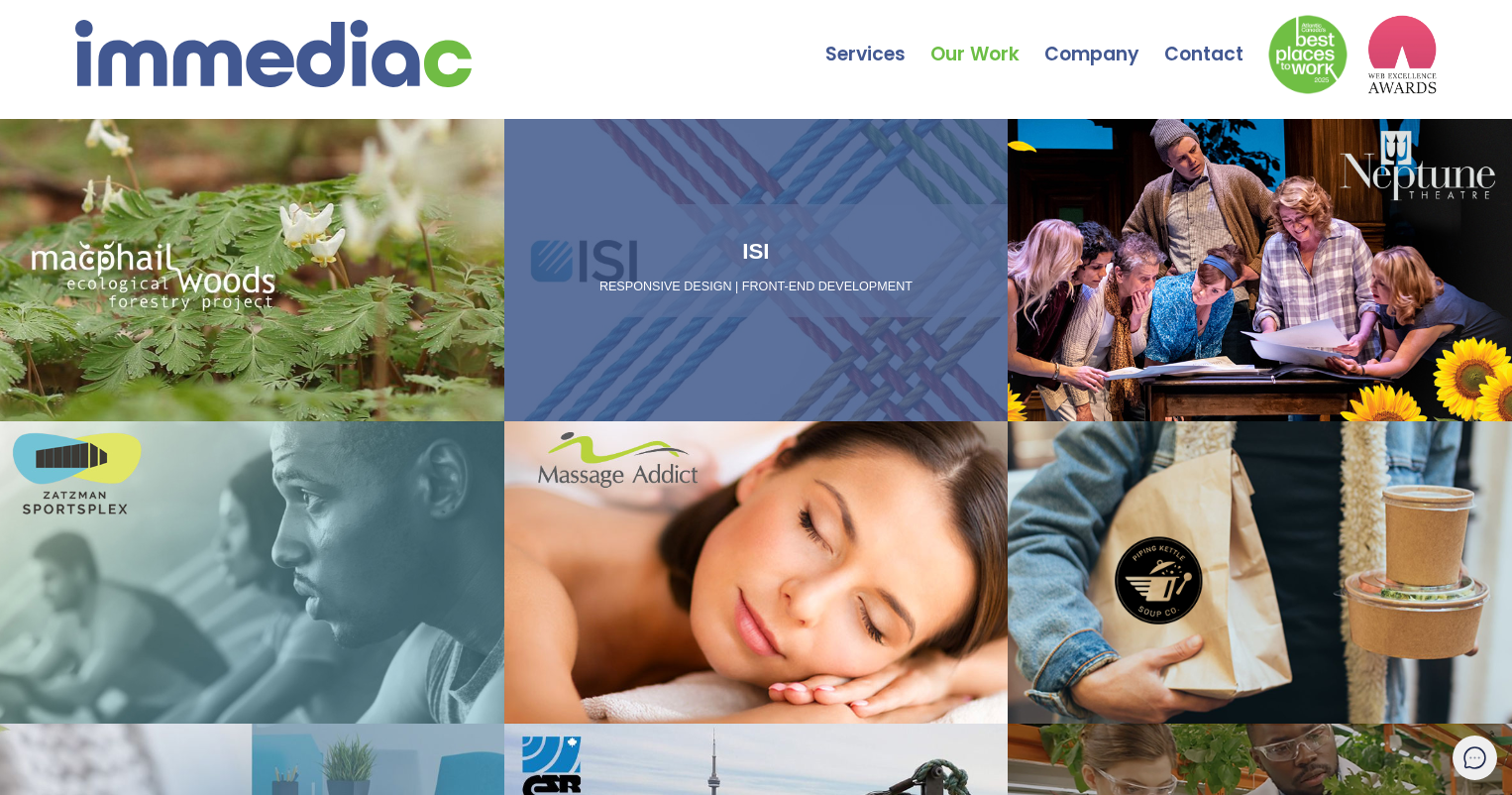 click on "ISI
RESPONSIVE DESIGN | FRONT-END DEVELOPMENT" at bounding box center [756, 271] 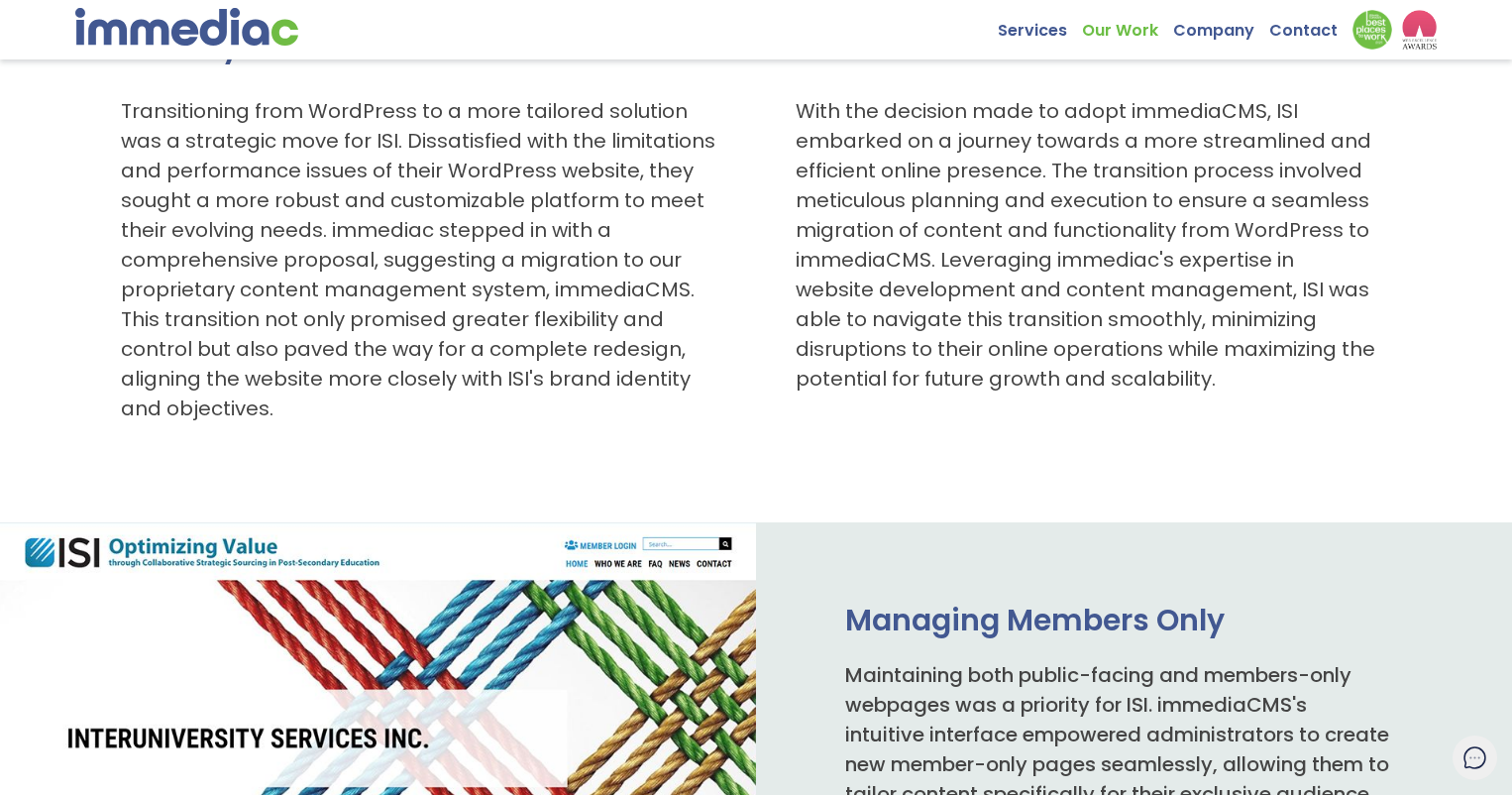 scroll, scrollTop: 280, scrollLeft: 0, axis: vertical 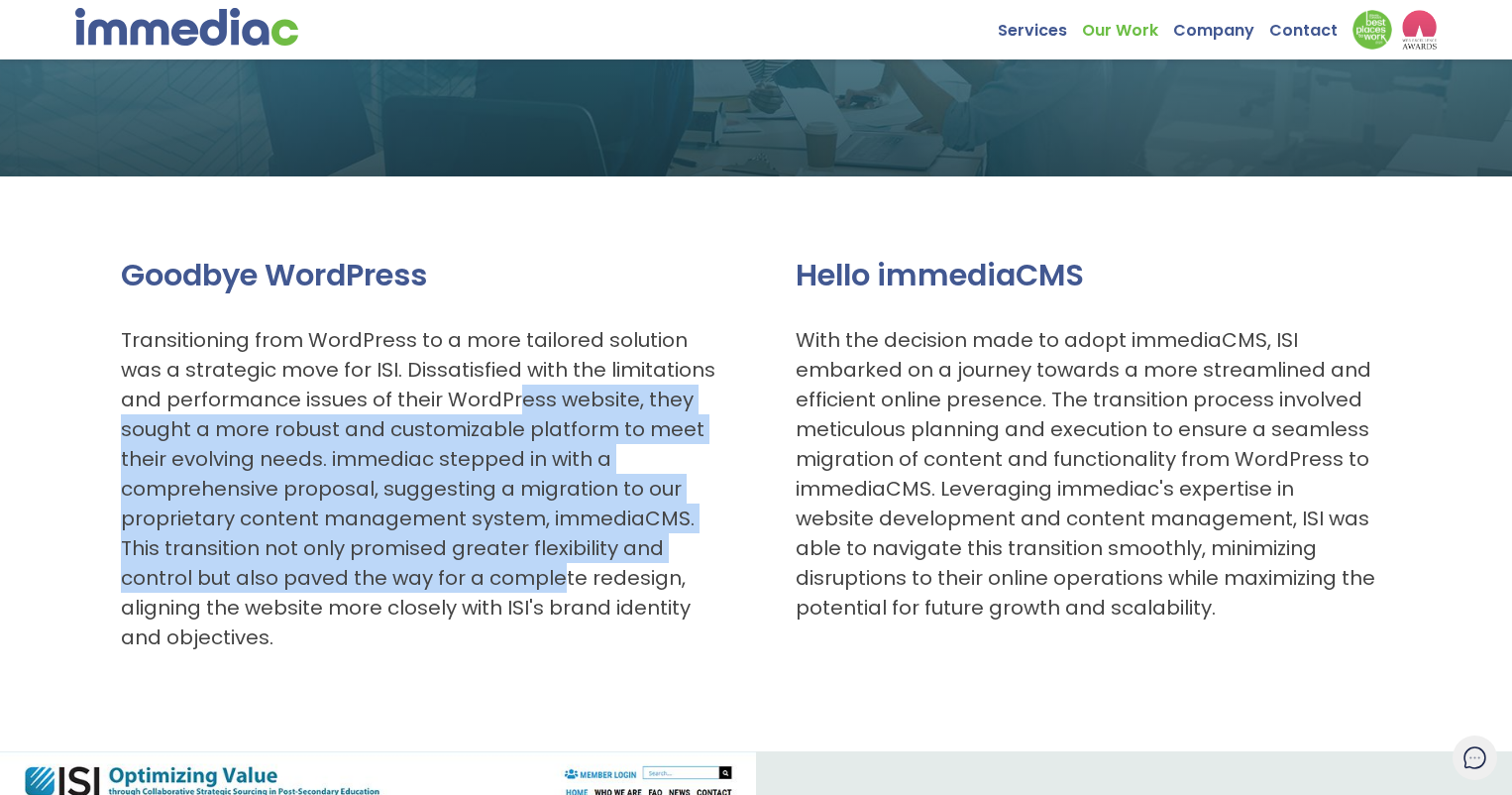 drag, startPoint x: 518, startPoint y: 402, endPoint x: 564, endPoint y: 578, distance: 181.91207 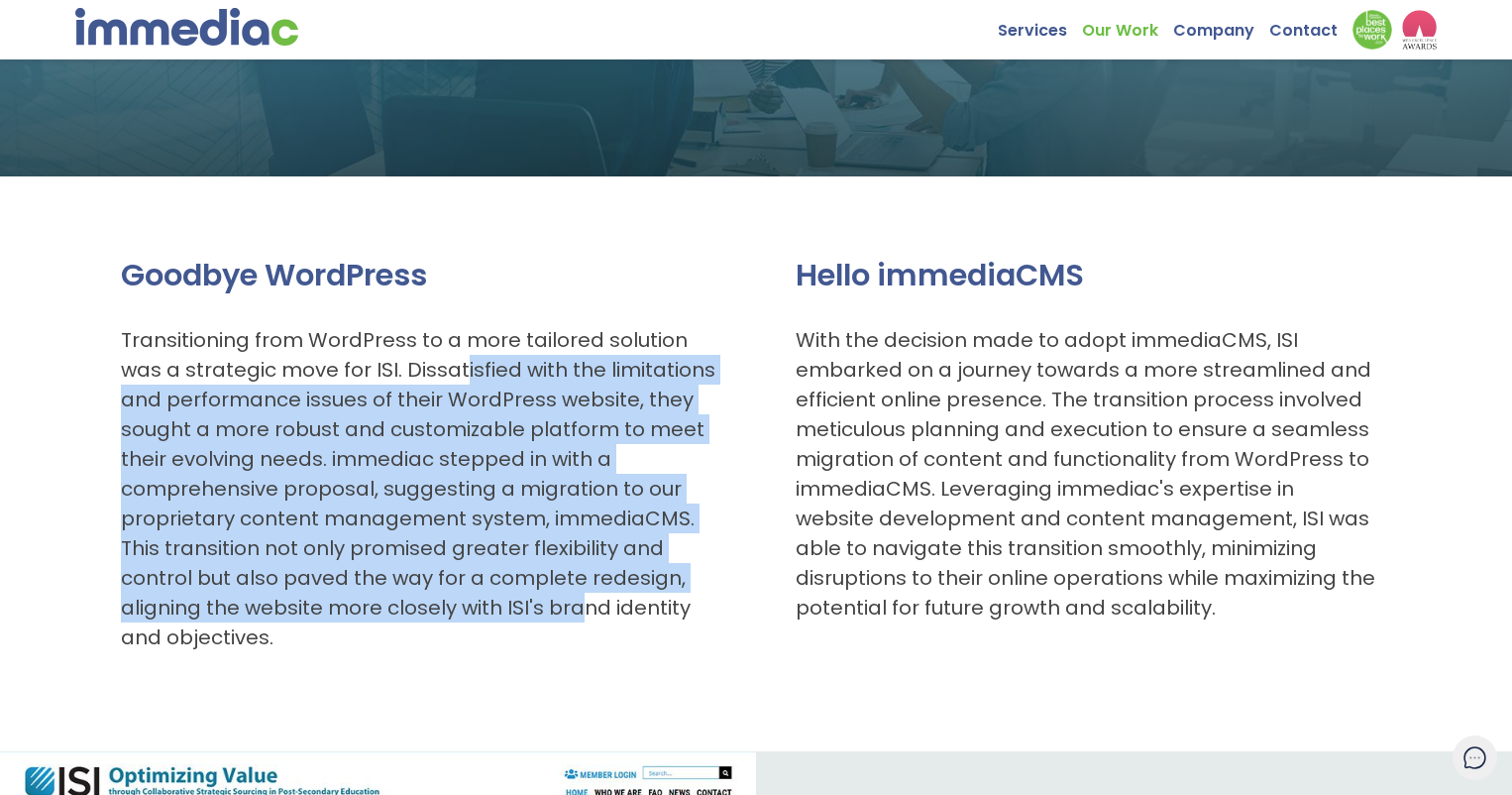 drag, startPoint x: 575, startPoint y: 600, endPoint x: 464, endPoint y: 382, distance: 244.6324 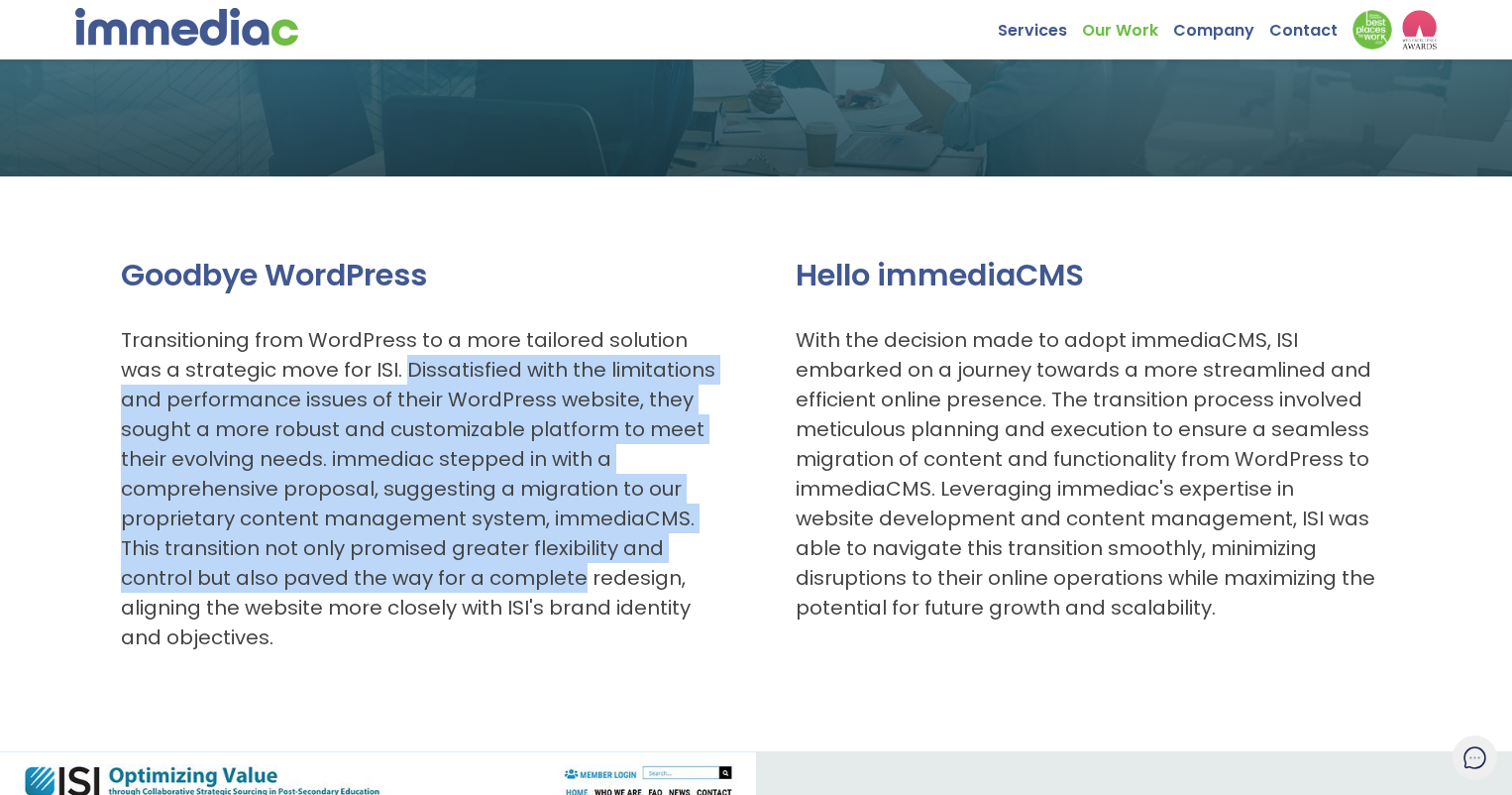 drag, startPoint x: 464, startPoint y: 382, endPoint x: 503, endPoint y: 562, distance: 184.17655 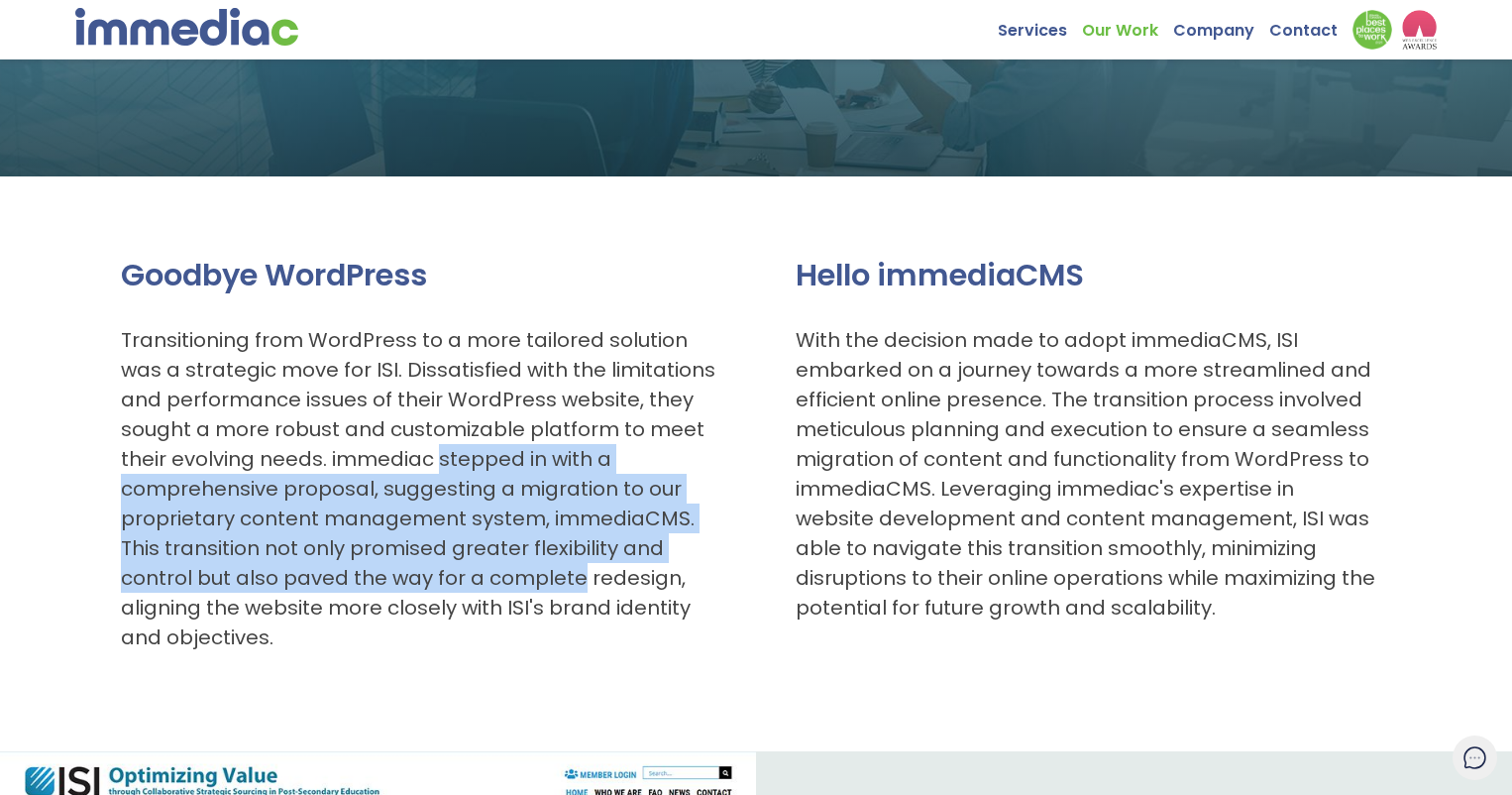 drag, startPoint x: 503, startPoint y: 562, endPoint x: 466, endPoint y: 454, distance: 114.16217 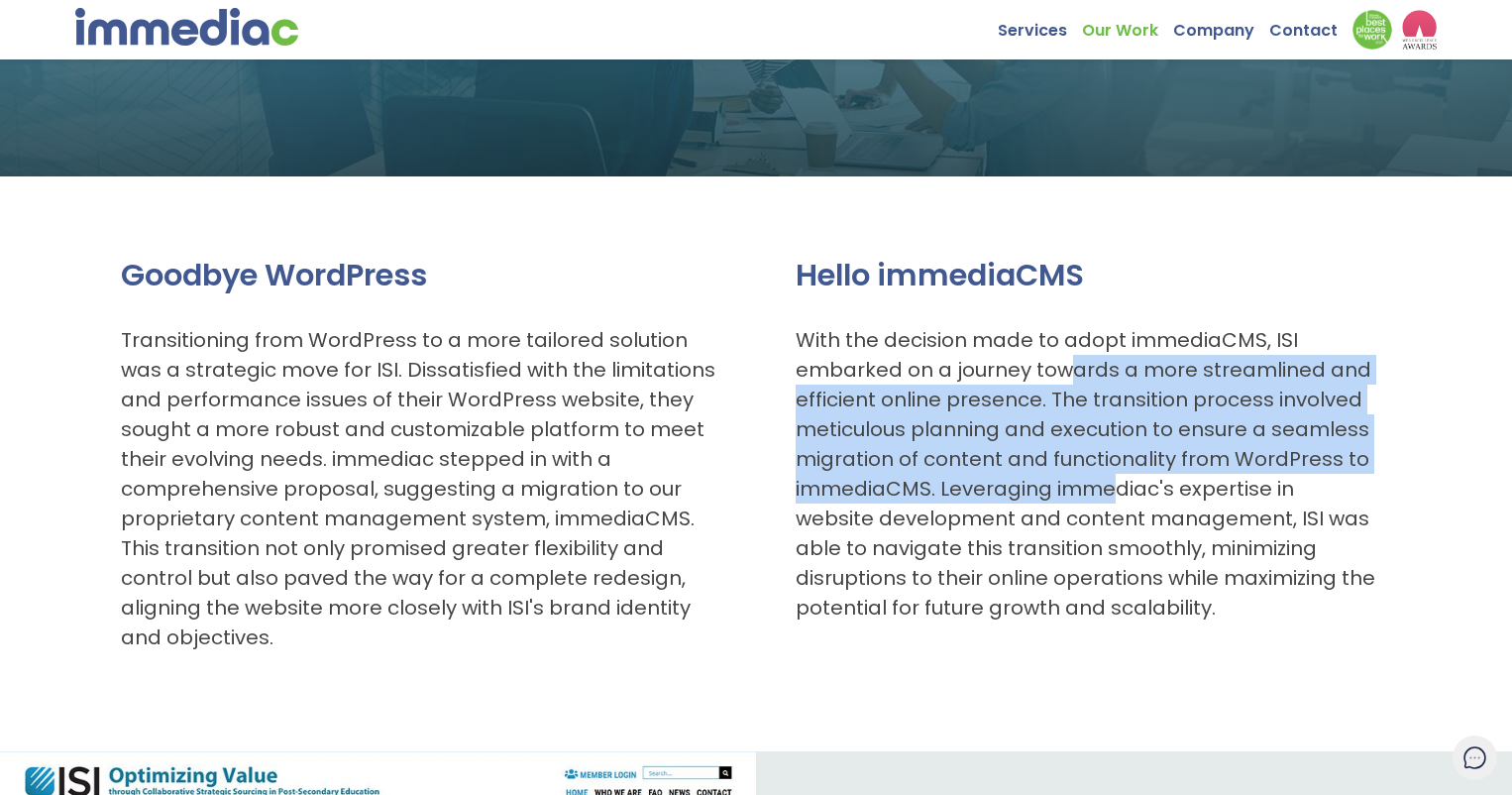 drag, startPoint x: 1070, startPoint y: 370, endPoint x: 1115, endPoint y: 502, distance: 139.45967 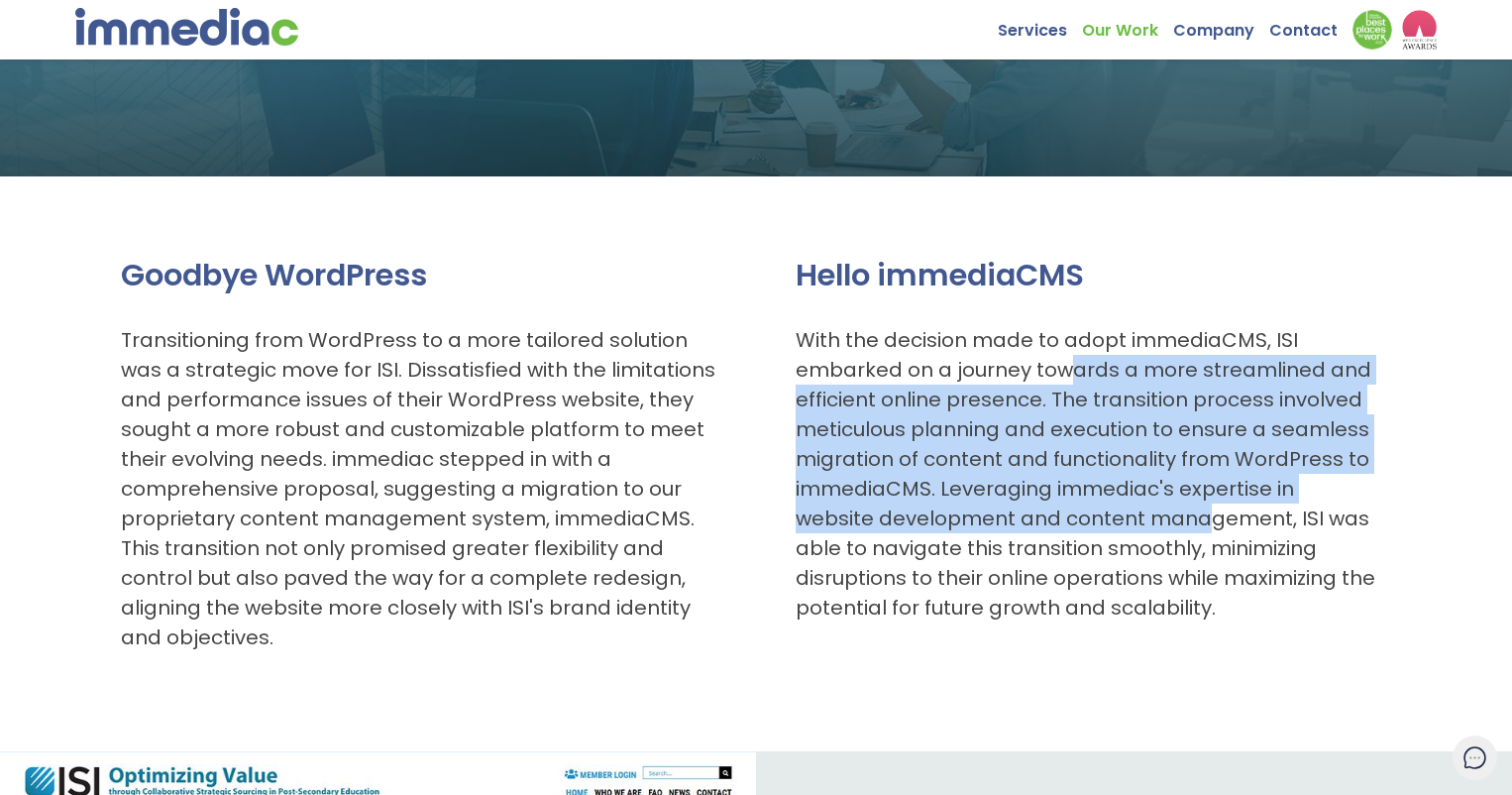 drag, startPoint x: 1116, startPoint y: 504, endPoint x: 1056, endPoint y: 343, distance: 171.81676 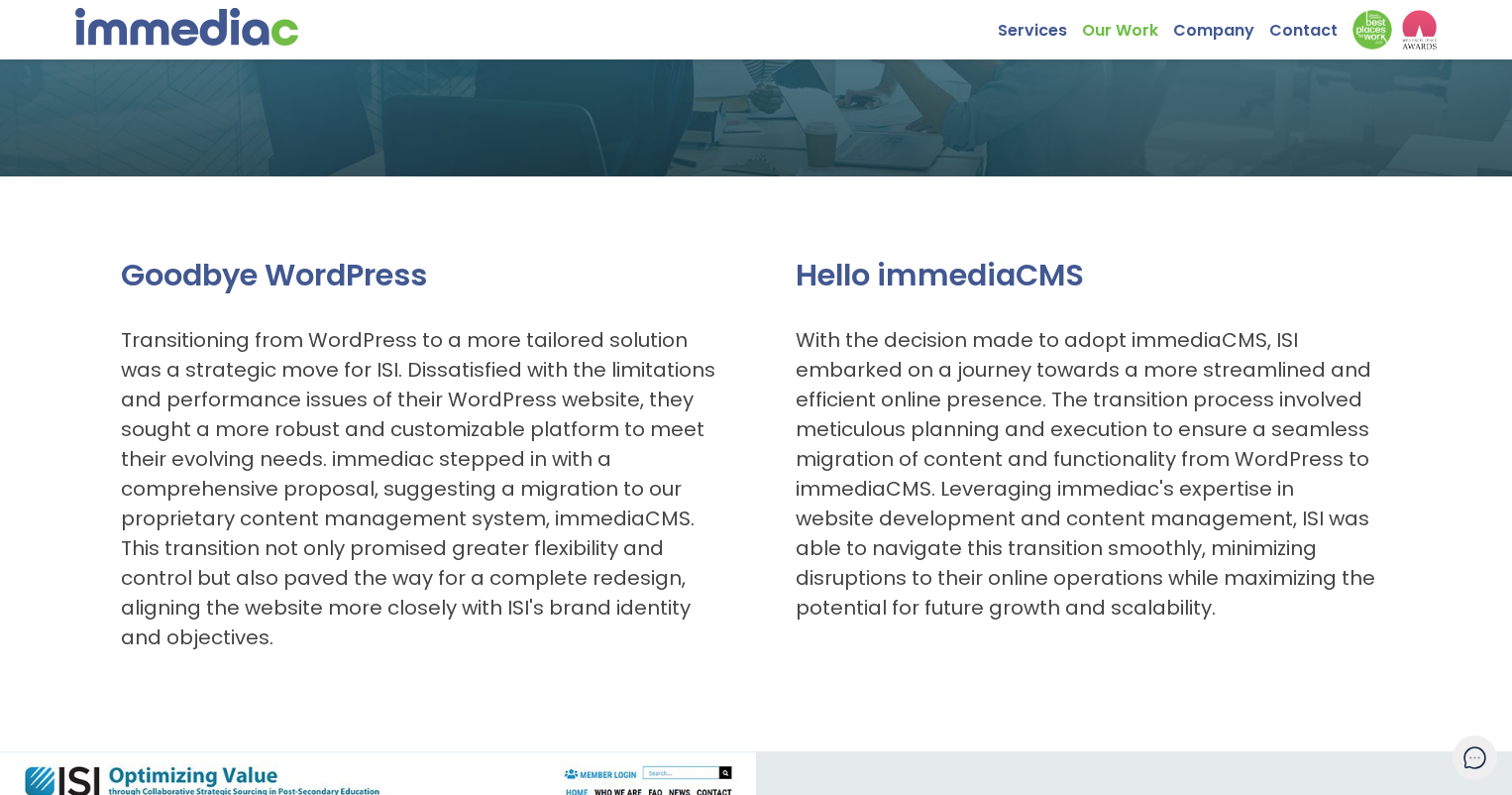 click on "With the decision made to adopt immediaCMS, ISI embarked on a journey towards a more streamlined and efficient online presence. The transition process involved meticulous planning and execution to ensure a seamless migration of content and functionality from WordPress to immediaCMS. Leveraging immediac's expertise in website development and content management, ISI was able to navigate this transition smoothly, minimizing disruptions to their online operations while maximizing the potential for future growth and scalability." at bounding box center [1086, 474] 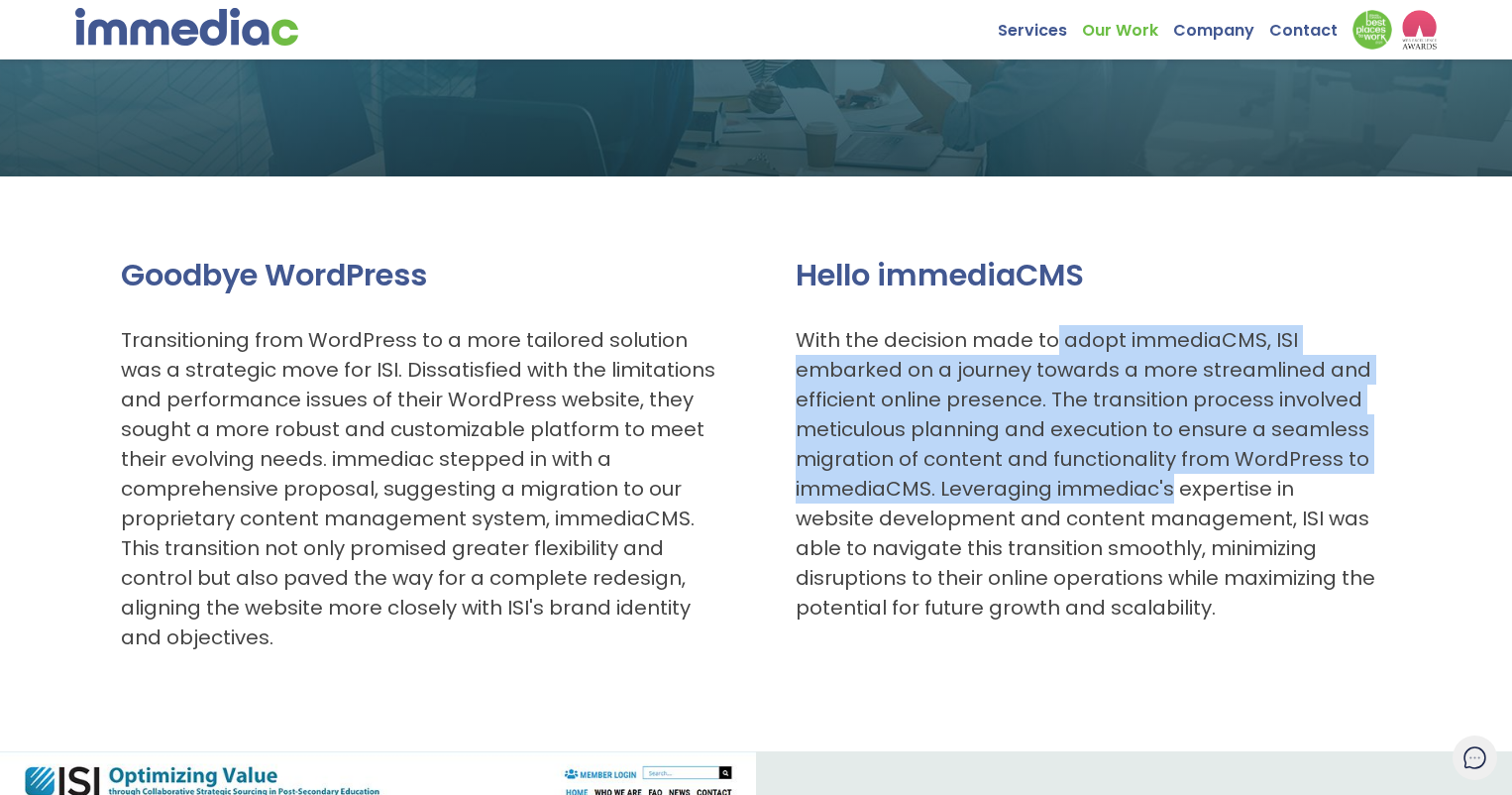 drag, startPoint x: 1055, startPoint y: 341, endPoint x: 1091, endPoint y: 503, distance: 165.9518 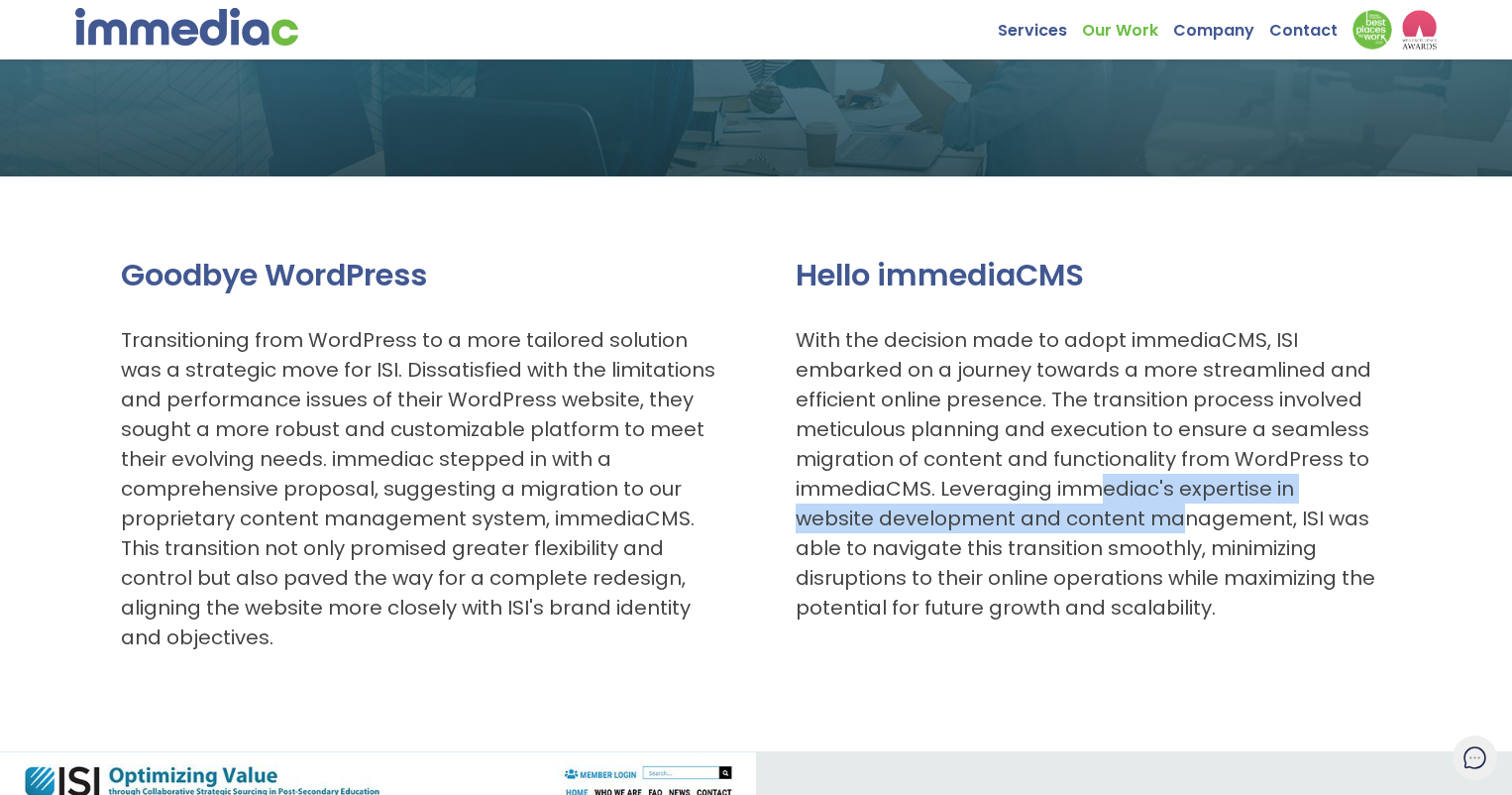 drag, startPoint x: 1091, startPoint y: 503, endPoint x: 1116, endPoint y: 546, distance: 49.73932 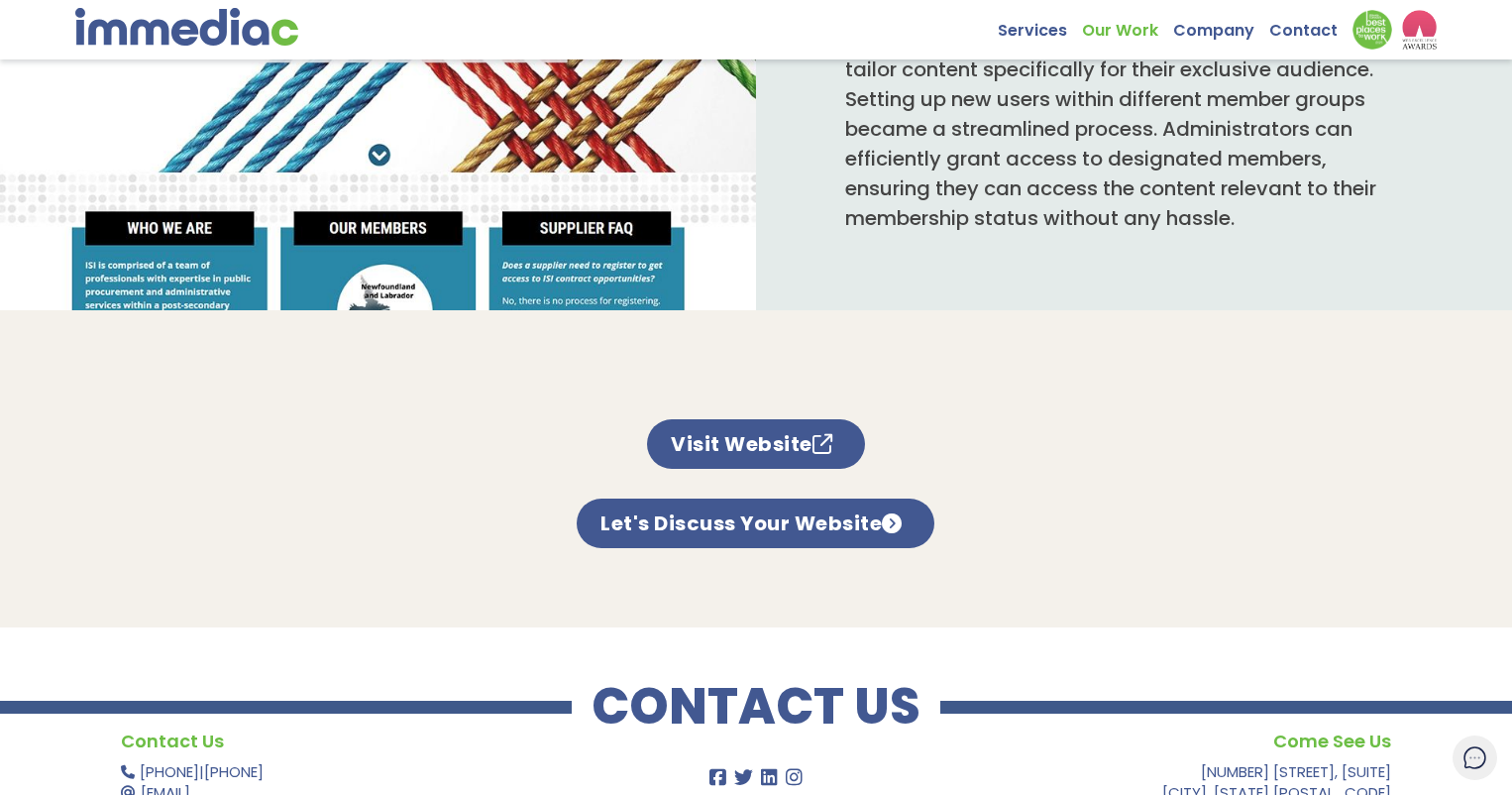 scroll, scrollTop: 1220, scrollLeft: 0, axis: vertical 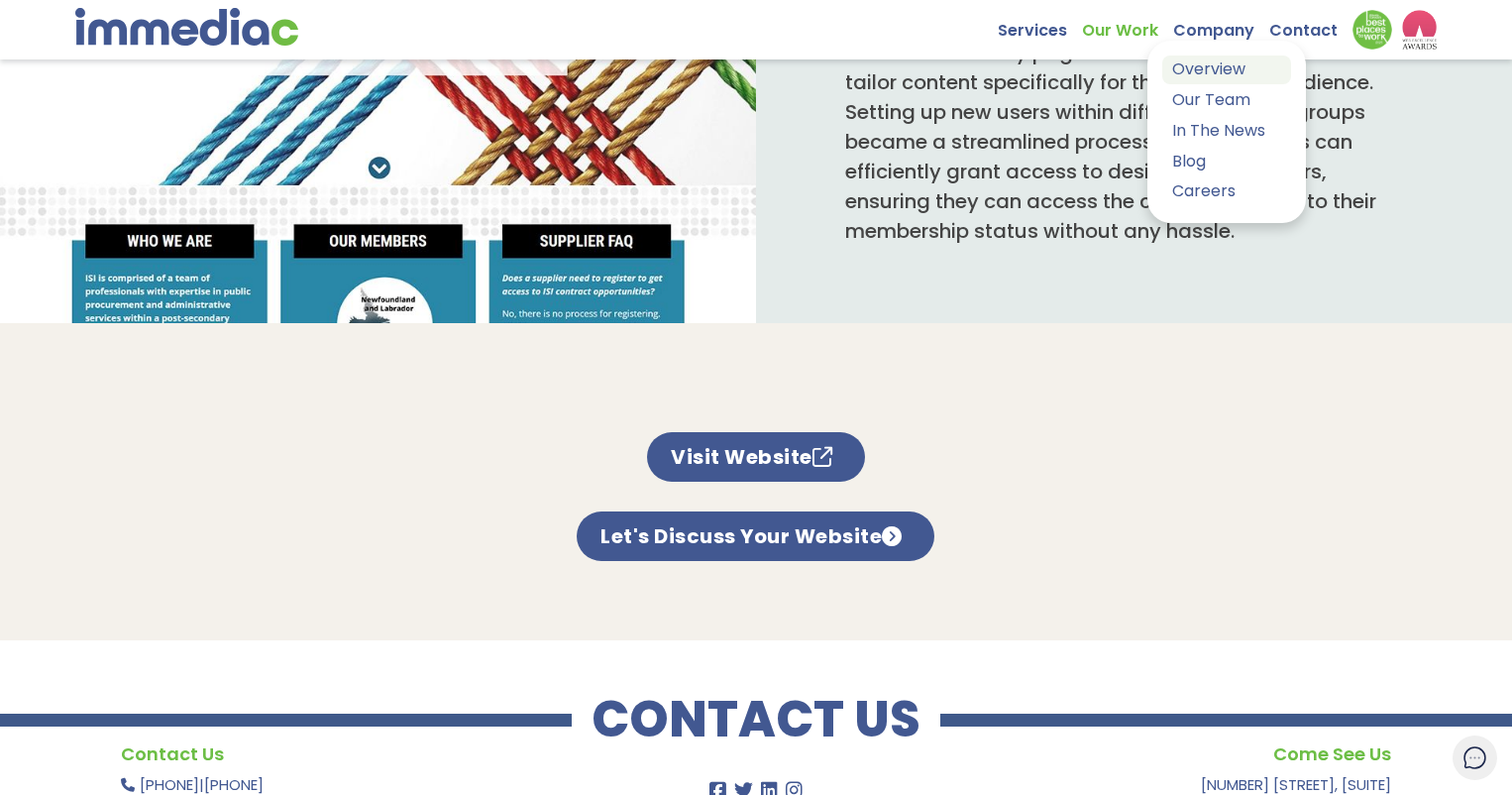 click on "Overview" at bounding box center (1227, 69) 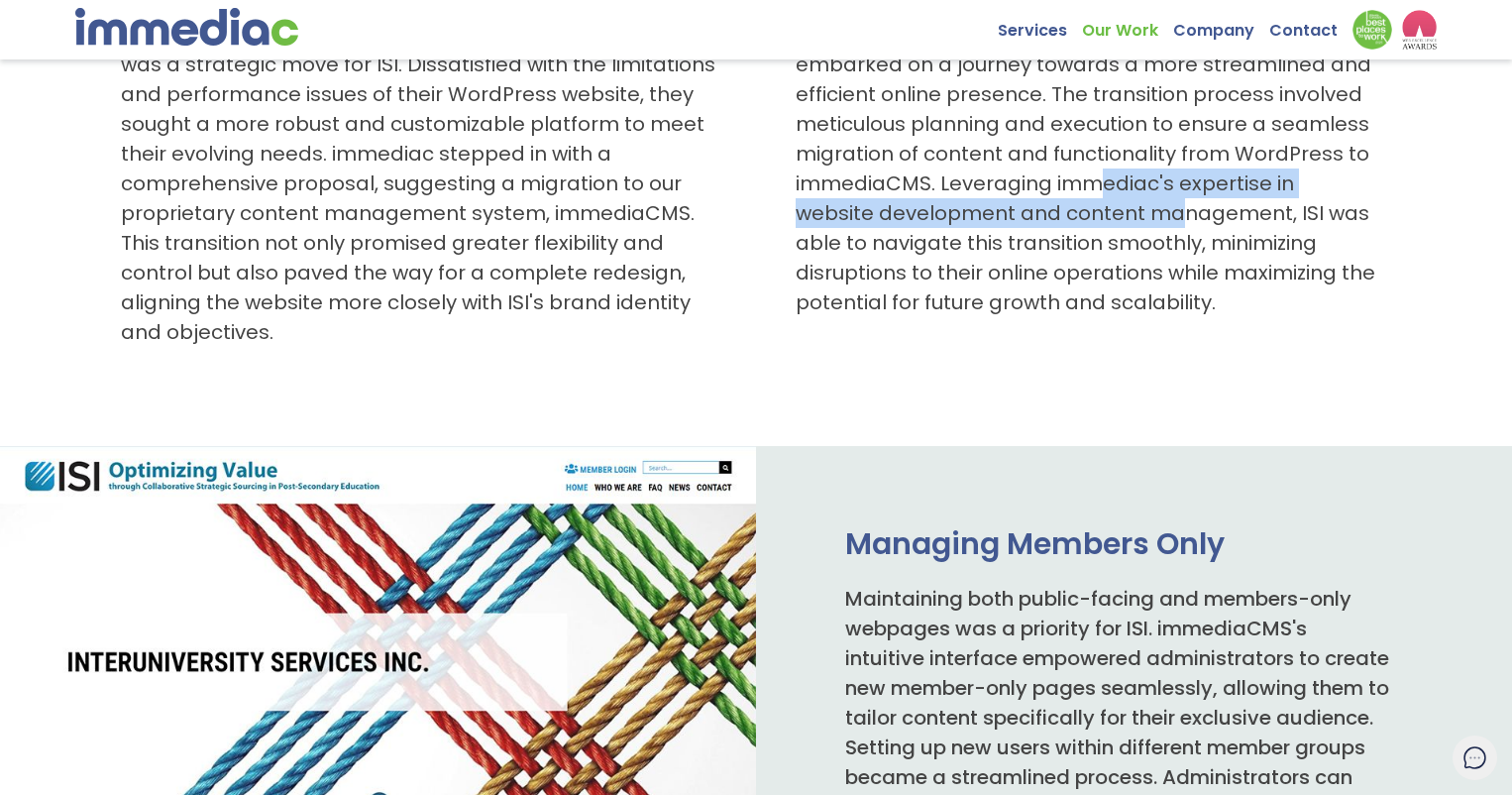 scroll, scrollTop: 0, scrollLeft: 0, axis: both 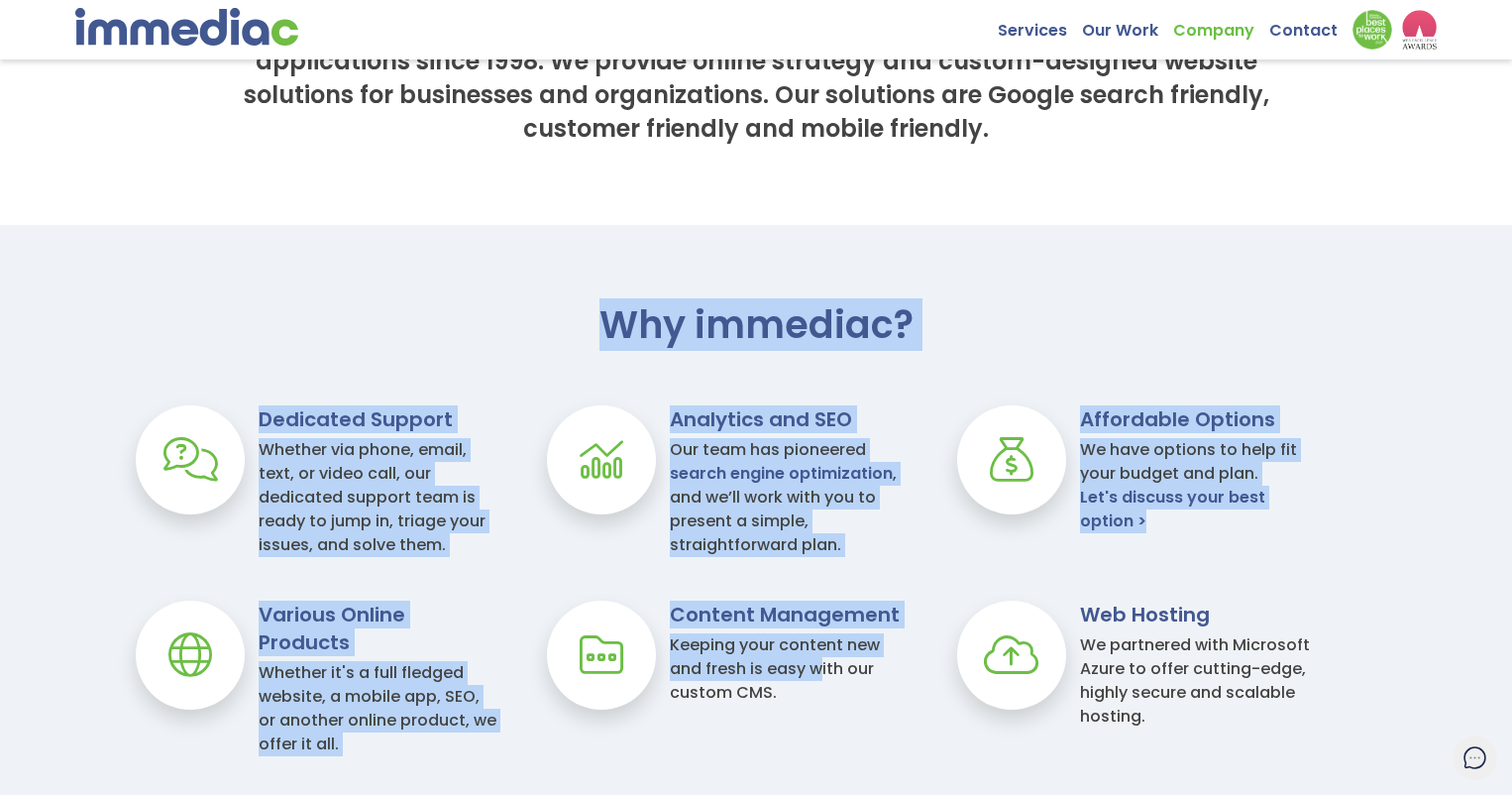 drag, startPoint x: 499, startPoint y: 375, endPoint x: 989, endPoint y: 690, distance: 582.5161 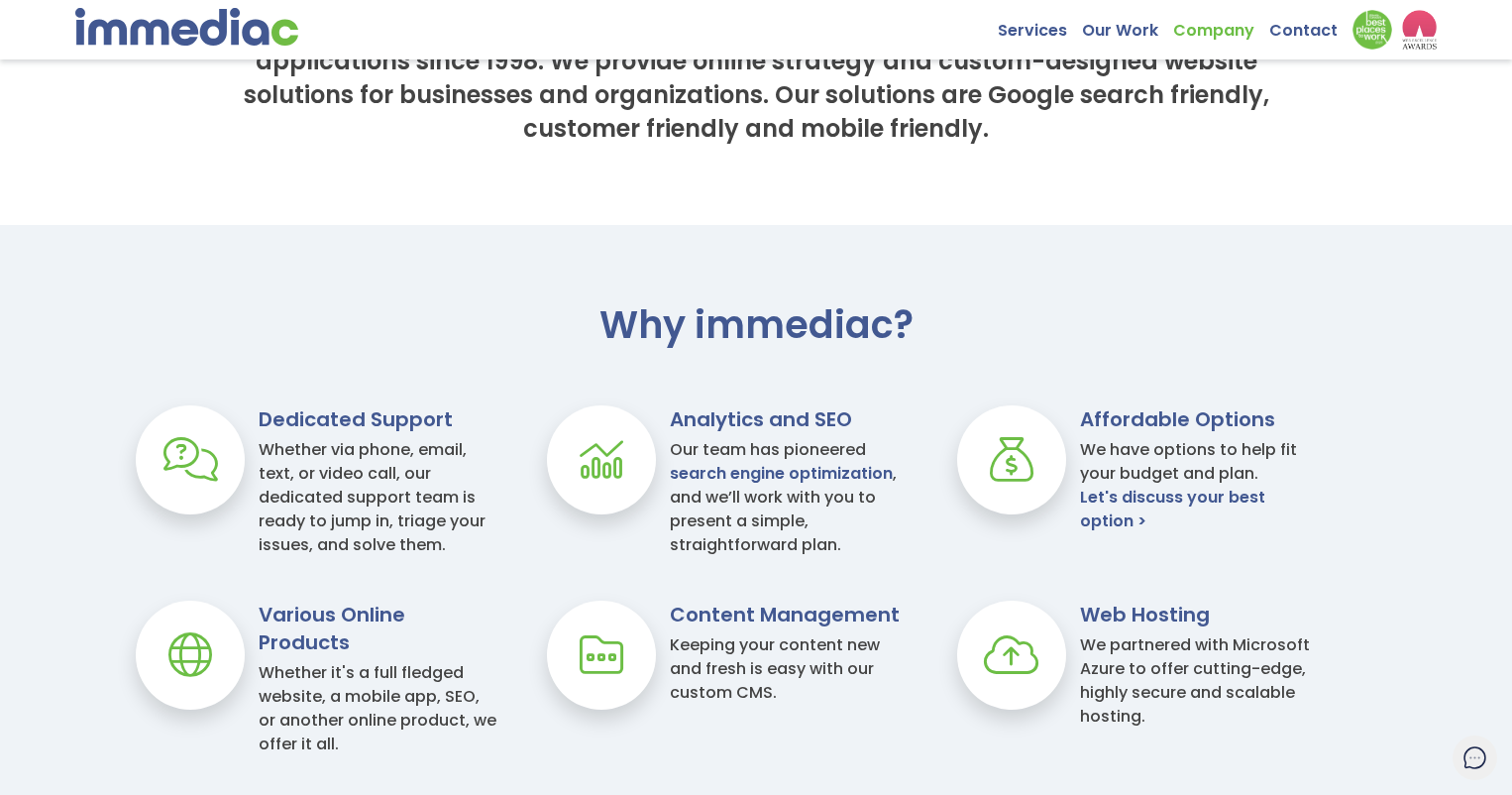click on "Why immediac?
Dedicated Support
Whether via phone, email, text, or video call, our dedicated support team is ready to jump in, triage your issues, and solve them.
Analytics and SEO
Our team has pioneered  search engine optimization , and we’ll work with you to present a simple, straightforward plan." at bounding box center (756, 550) 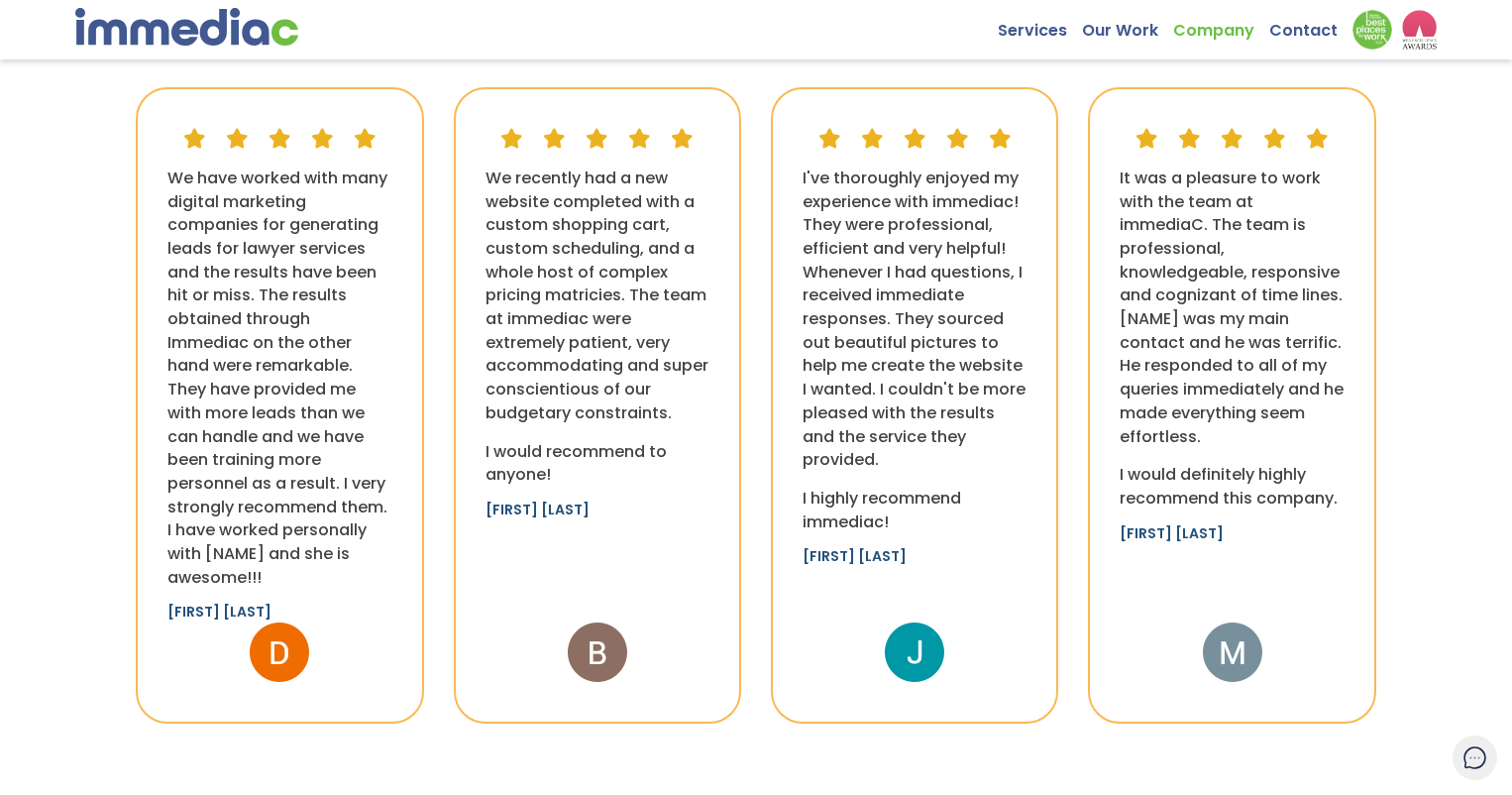 scroll, scrollTop: 2200, scrollLeft: 0, axis: vertical 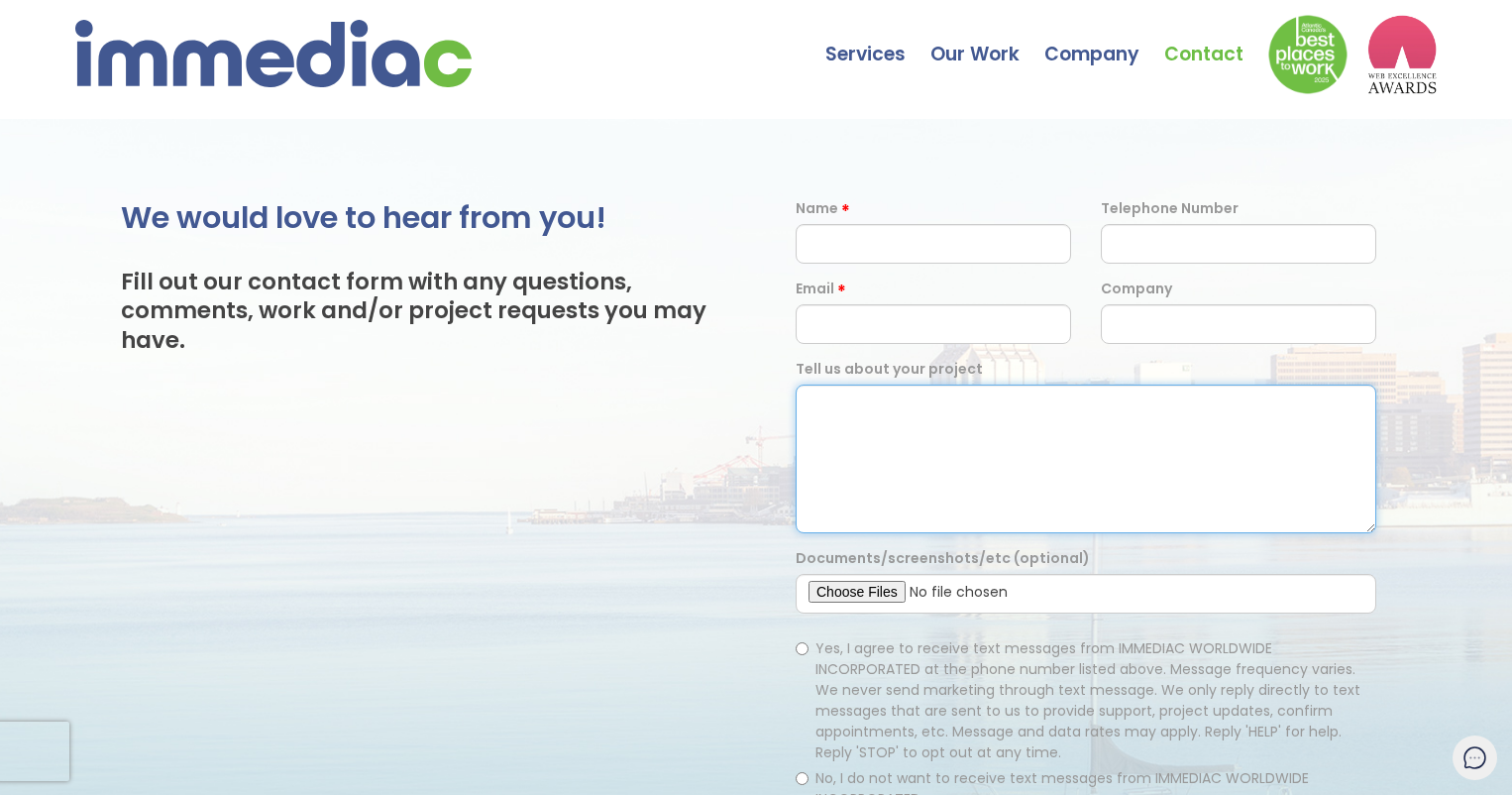 click at bounding box center [1086, 459] 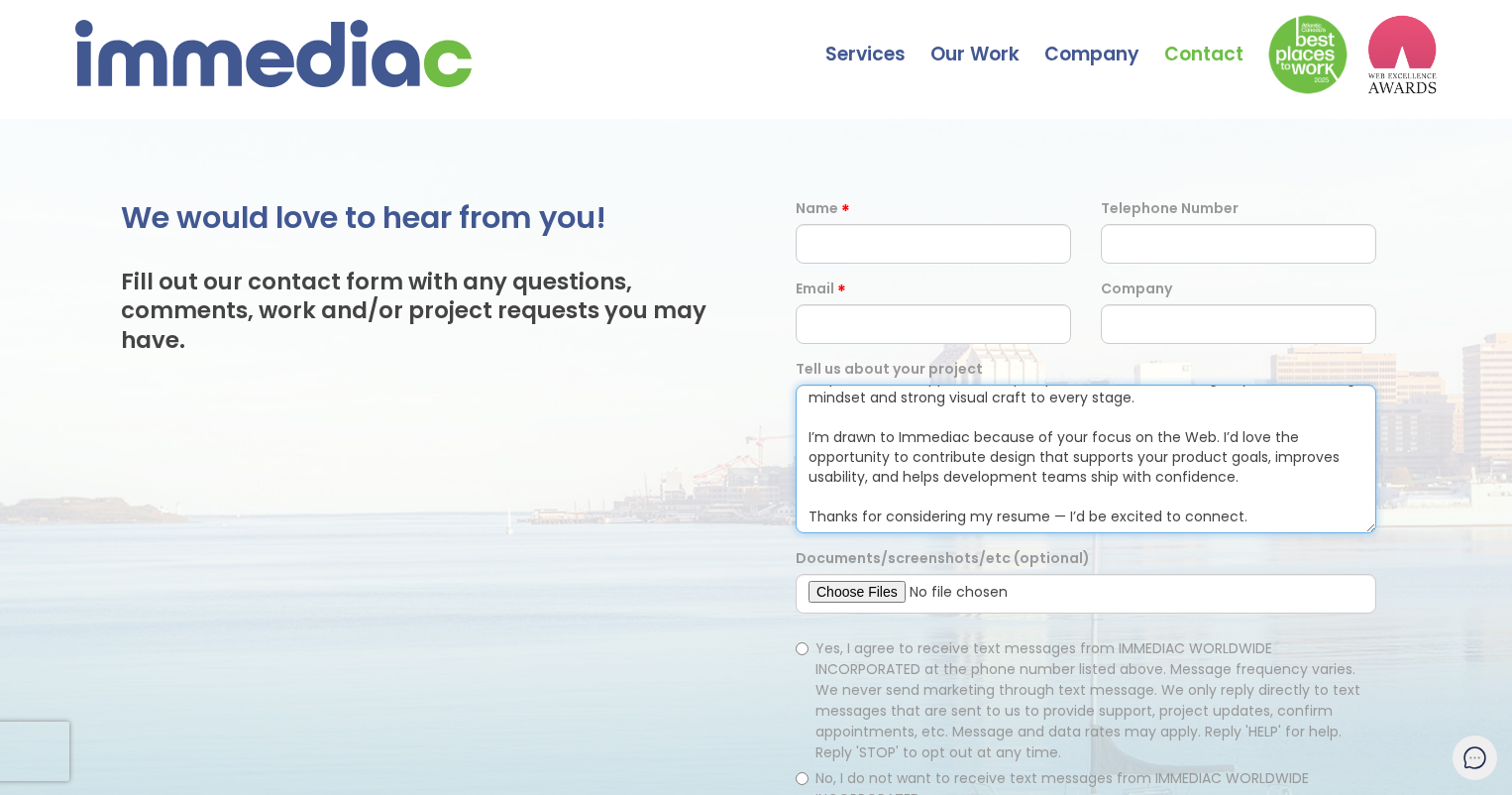 scroll, scrollTop: 0, scrollLeft: 0, axis: both 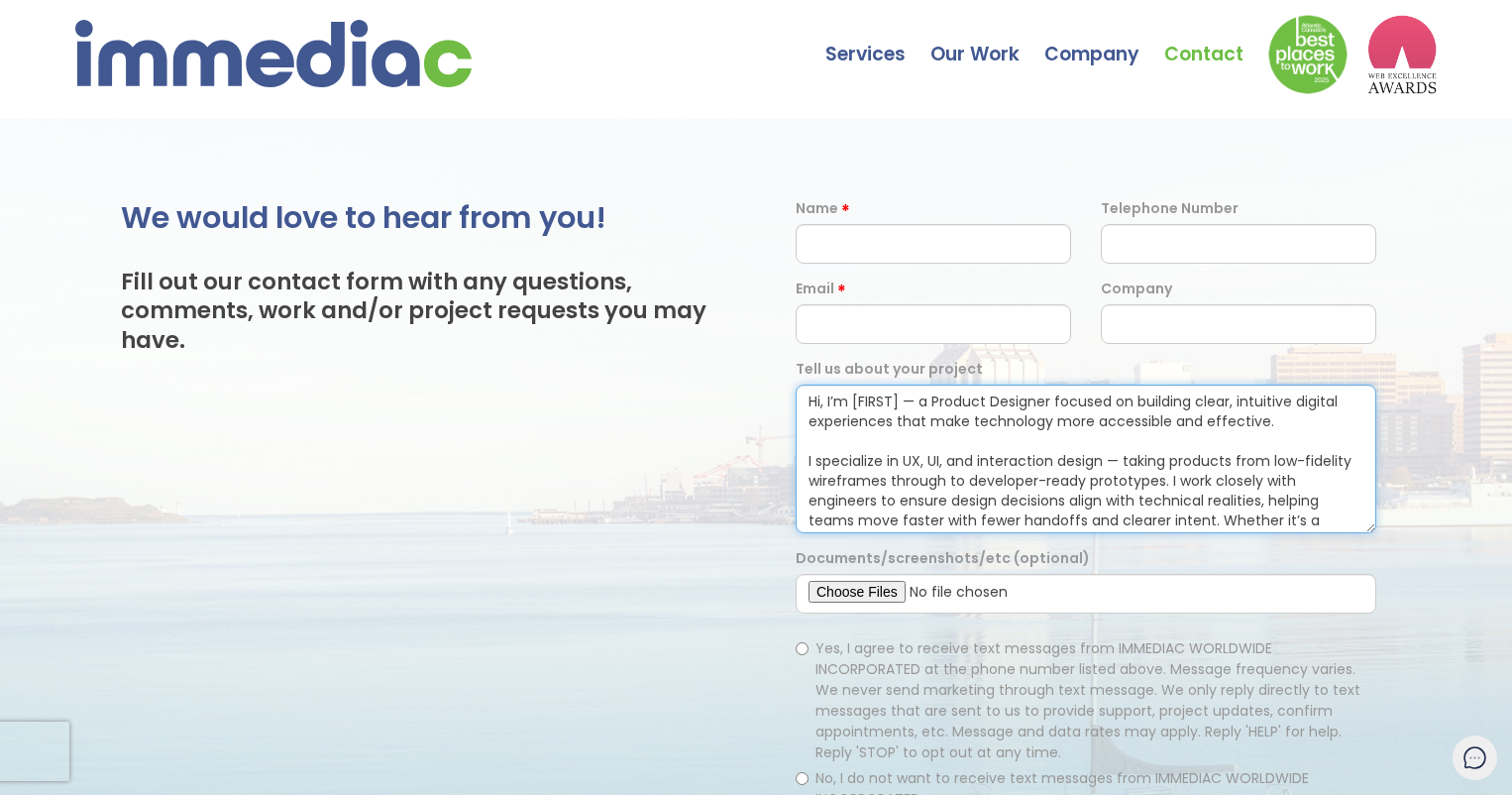 type on "Hi, I’m Alistair — a Product Designer focused on building clear, intuitive digital experiences that make technology more accessible and effective.
I specialize in UX, UI, and interaction design — taking products from low-fidelity wireframes through to developer-ready prototypes. I work closely with engineers to ensure design decisions align with technical realities, helping teams move faster with fewer handoffs and clearer intent. Whether it’s a responsive web app or a complex product interface, I bring a systems-thinking mindset and strong visual craft to every stage.
I’m drawn to Immediac because of your focus on the Web. I’d love the opportunity to contribute design that supports your product goals, improves usability, and helps development teams ship with confidence.
Thanks for considering my resume — I’d be excited to connect." 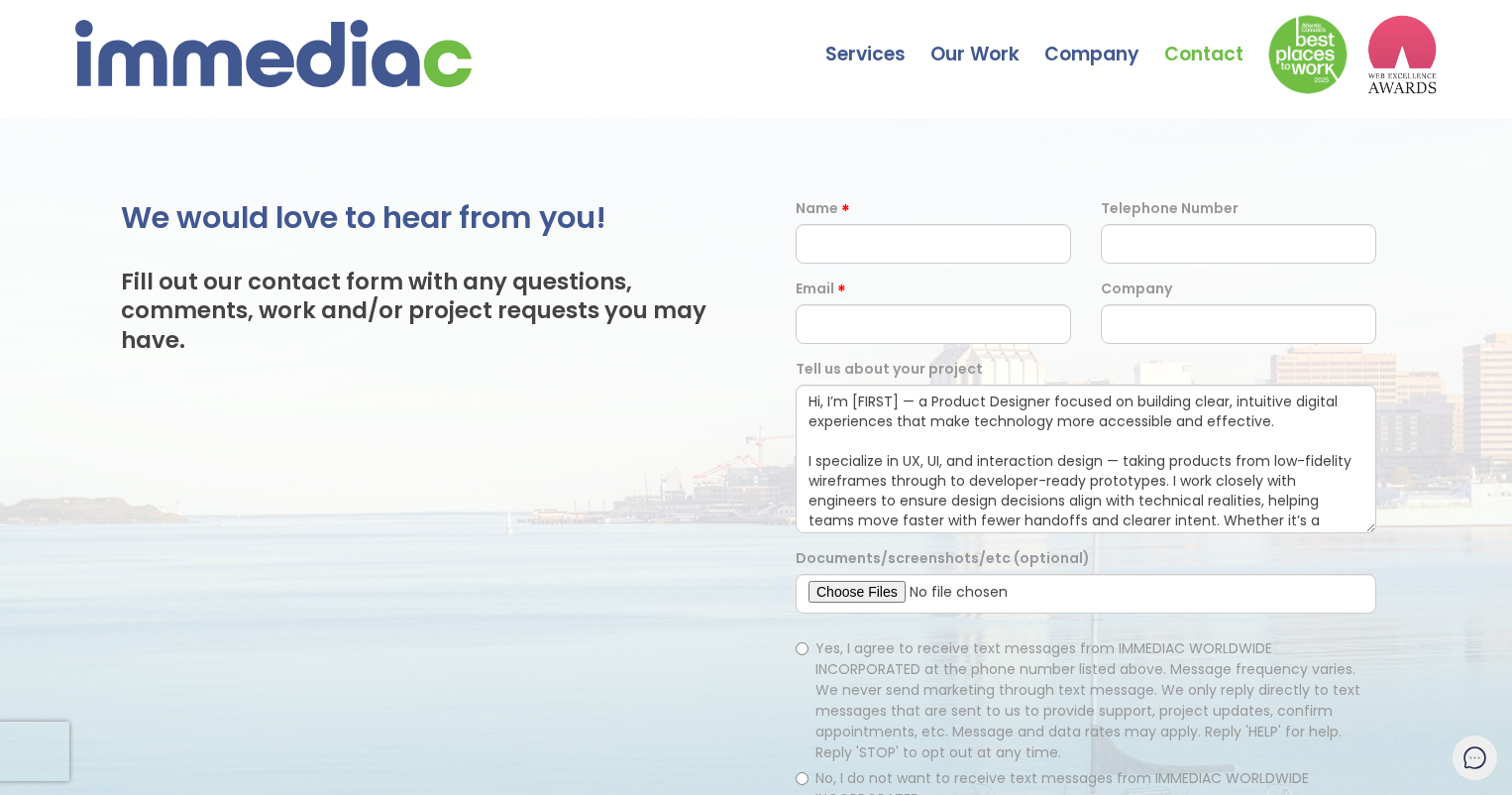 click at bounding box center [1086, 594] 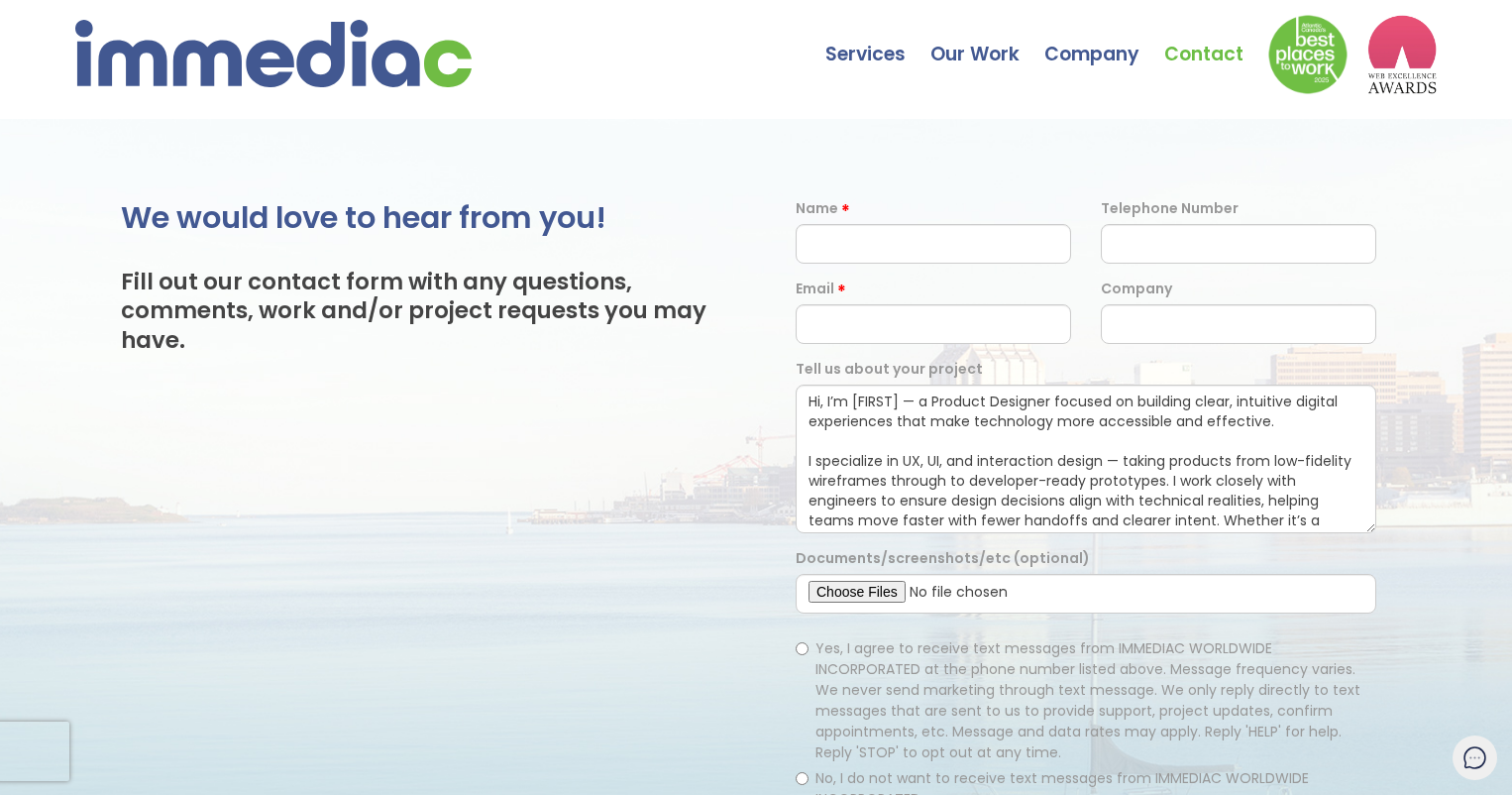type on "C:\fakepath\Alistair.Morton.Resume.pdf" 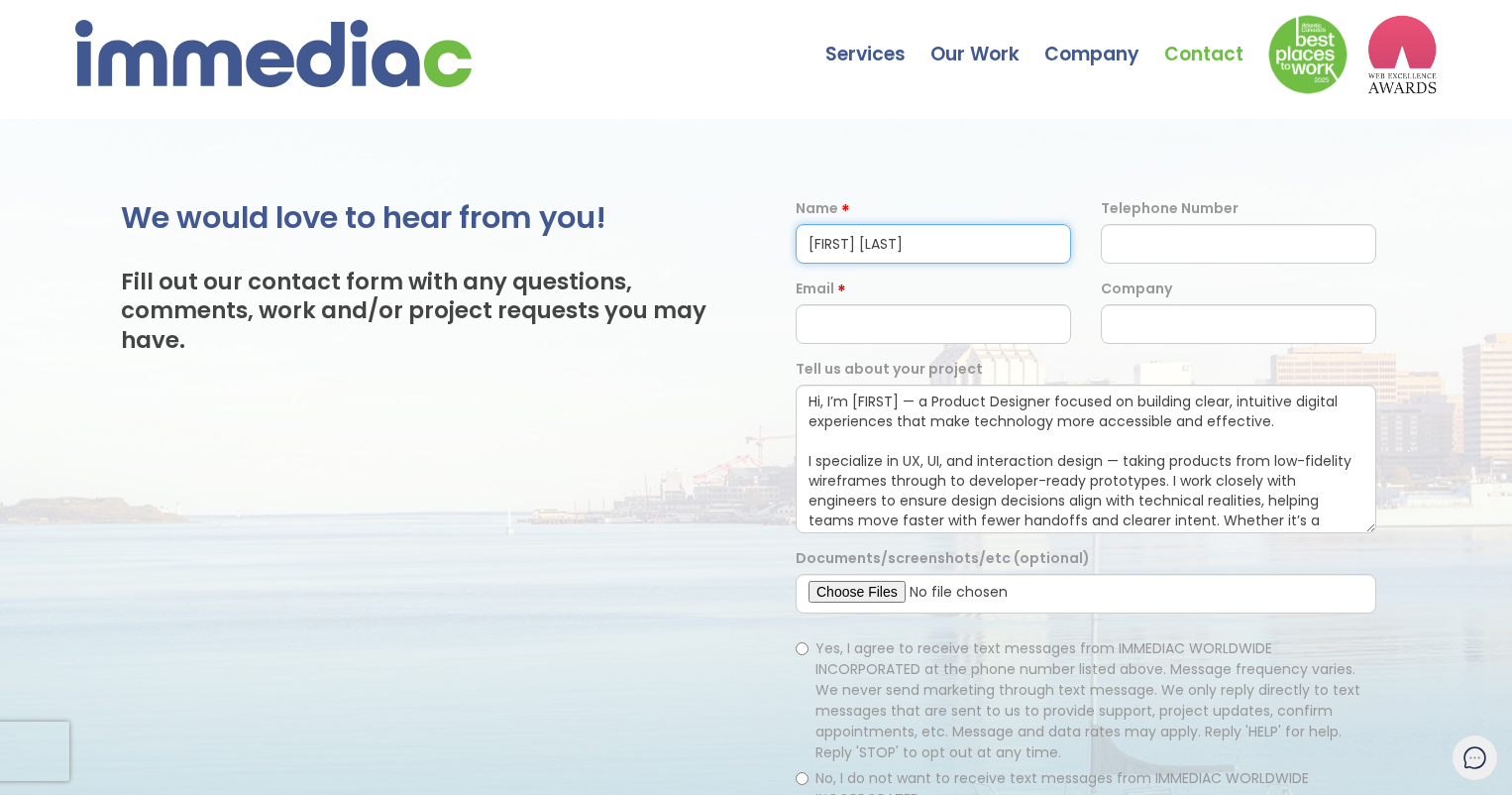 type on "Alistair Morton" 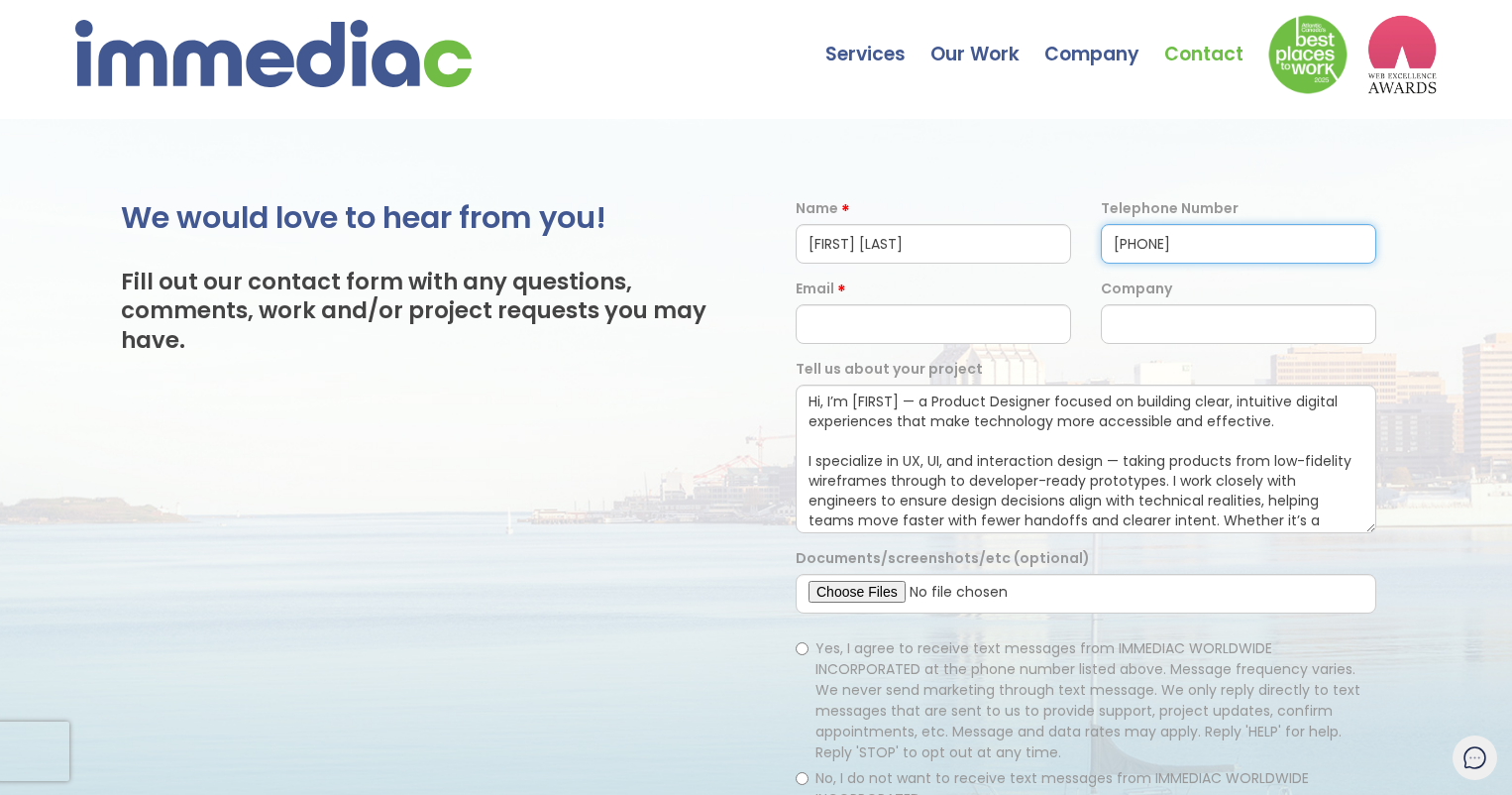 type on "5063332709" 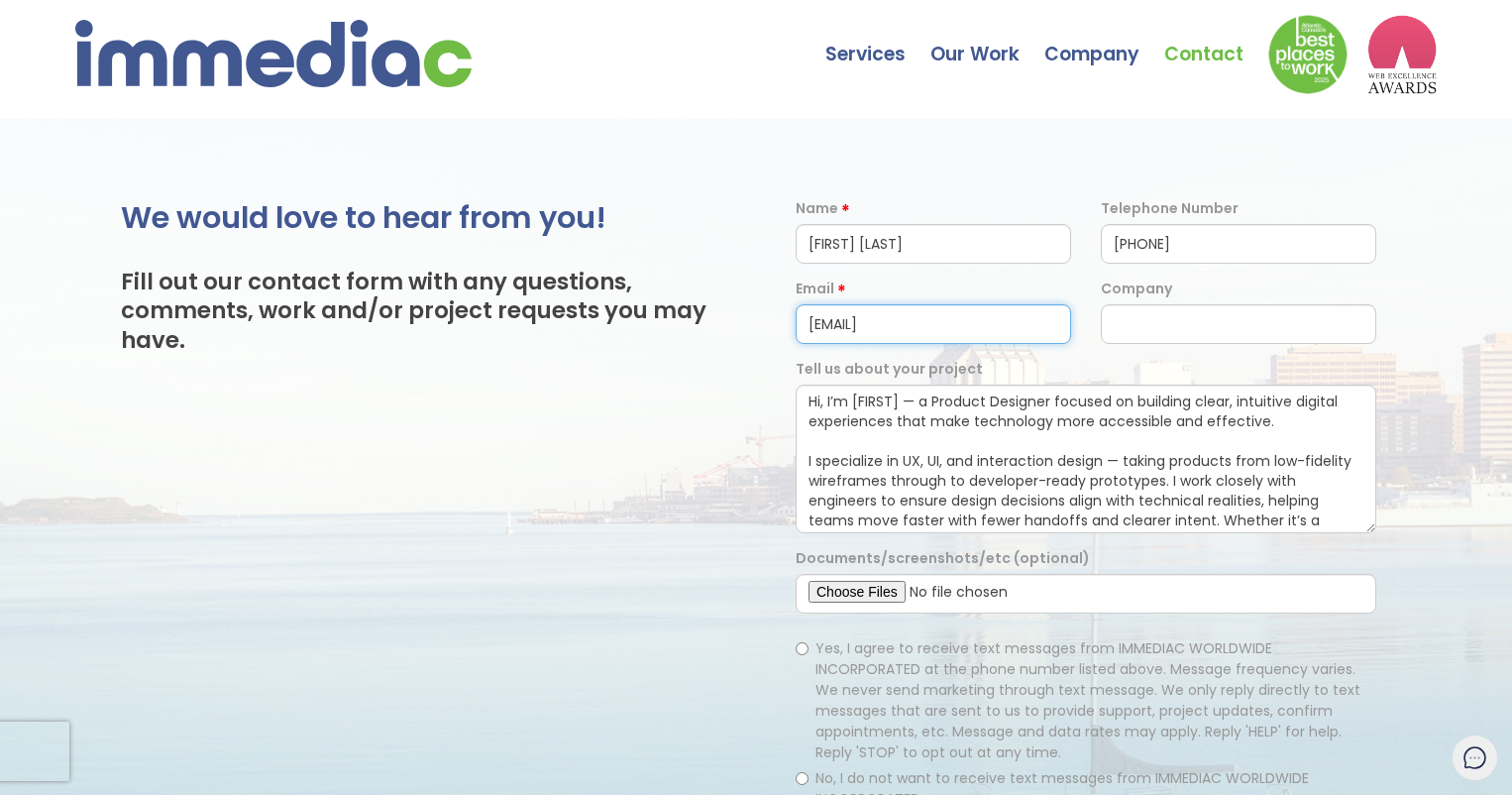 type on "al@hammerbrains.com" 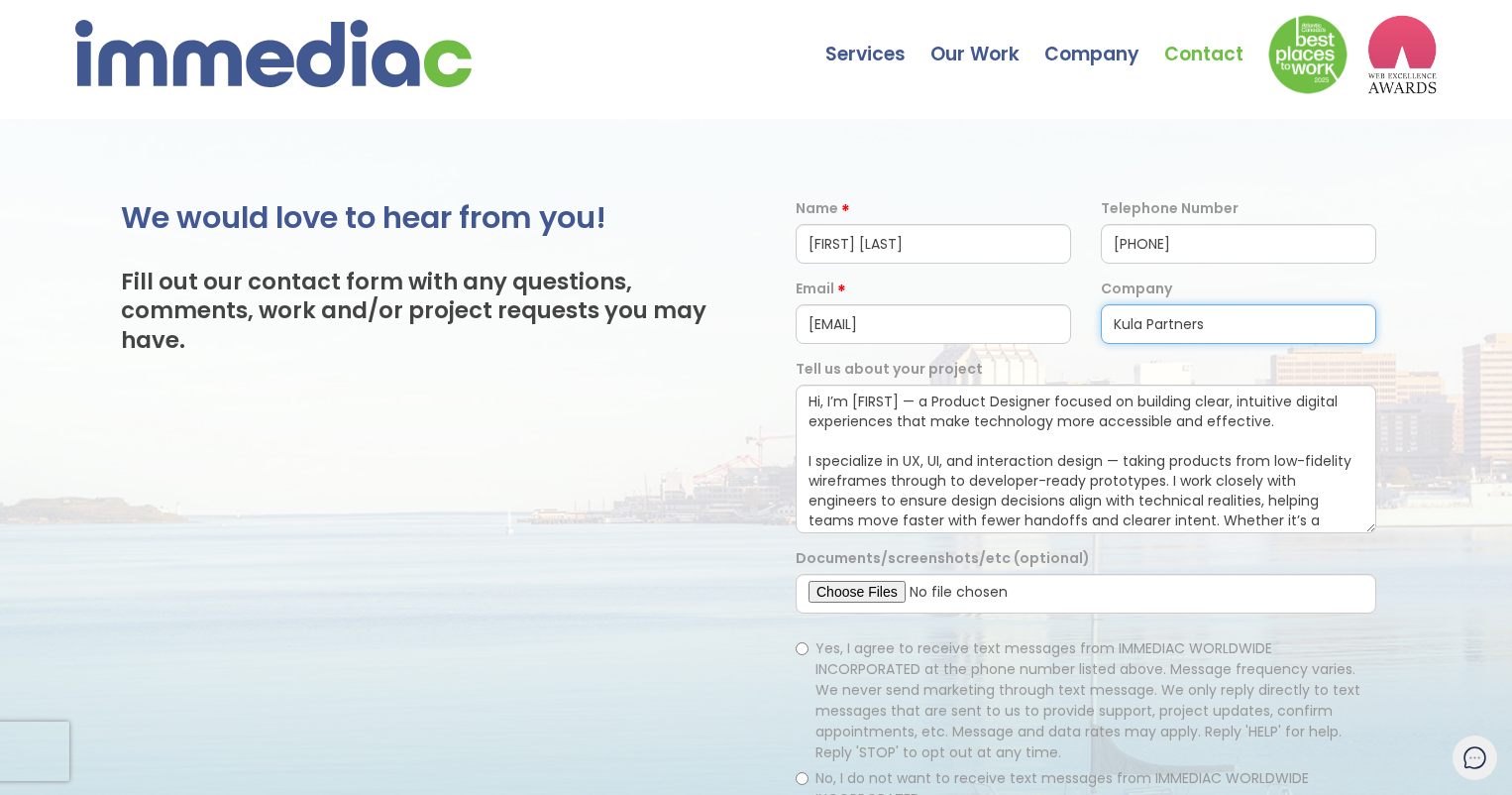 click on "Kula Partners" at bounding box center [1239, 324] 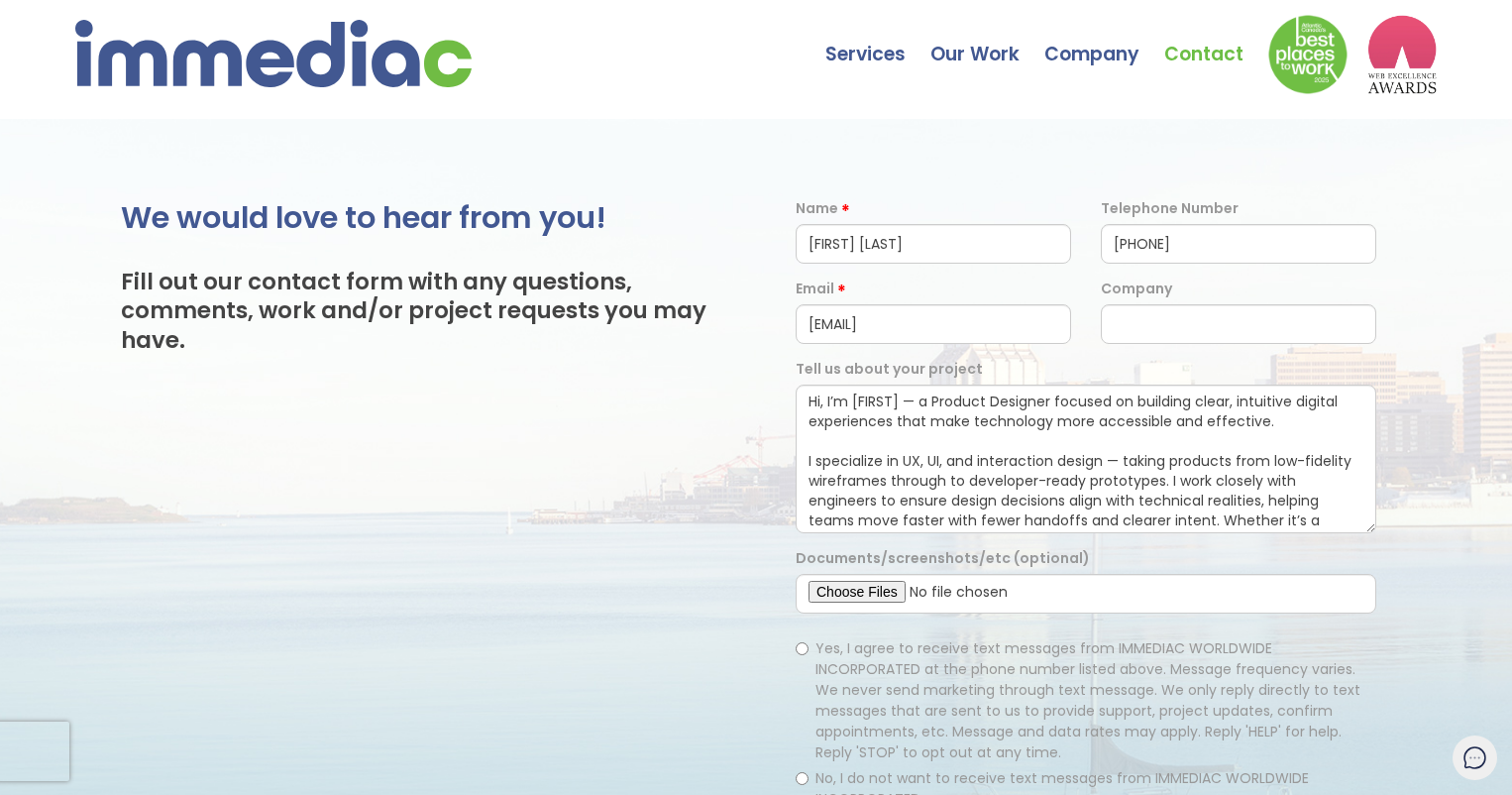 click on "We would love to hear from you!
Fill out our contact form with any questions, comments, work and/or project requests you may have." at bounding box center (438, 601) 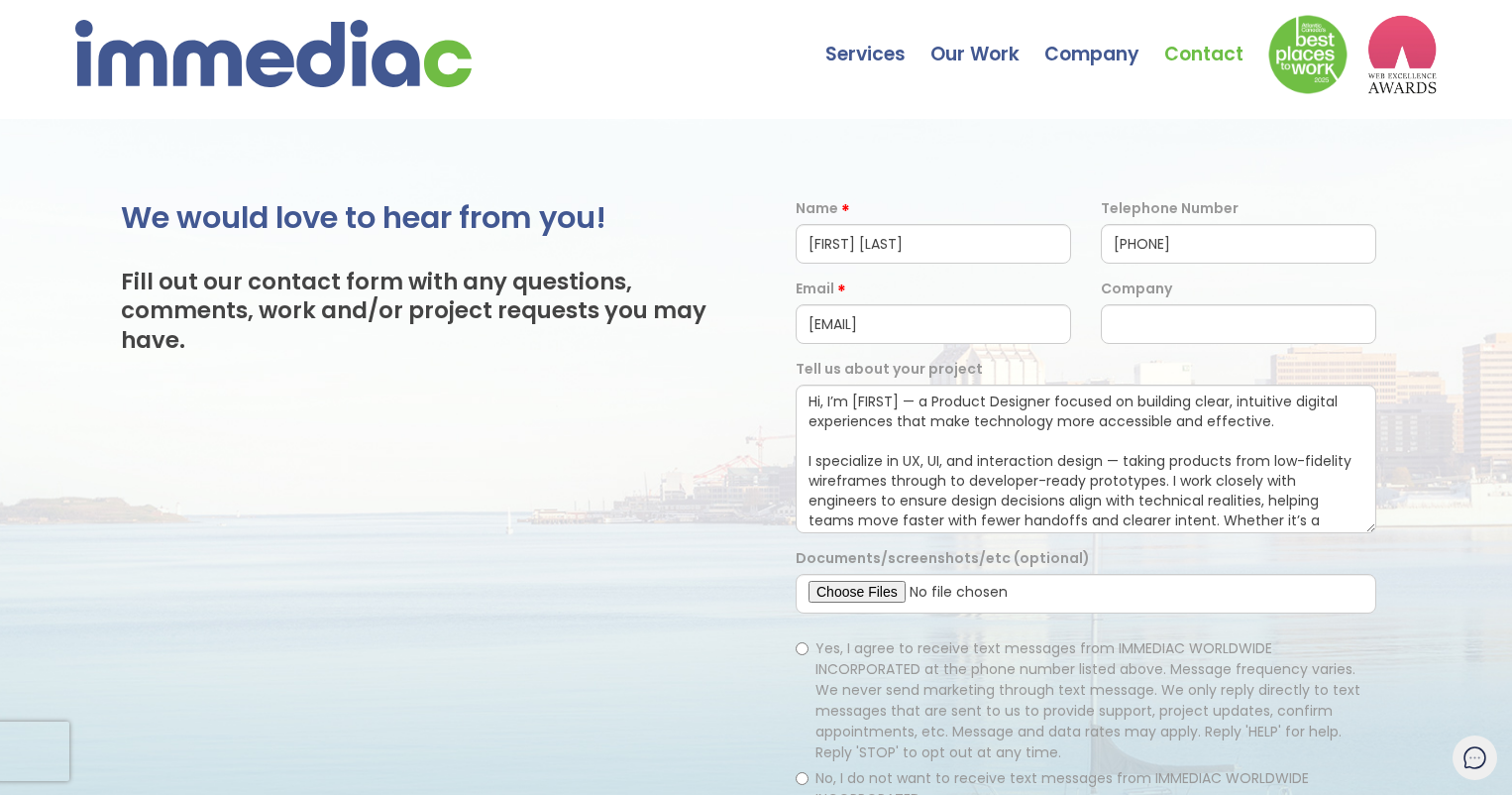 scroll, scrollTop: 163, scrollLeft: 0, axis: vertical 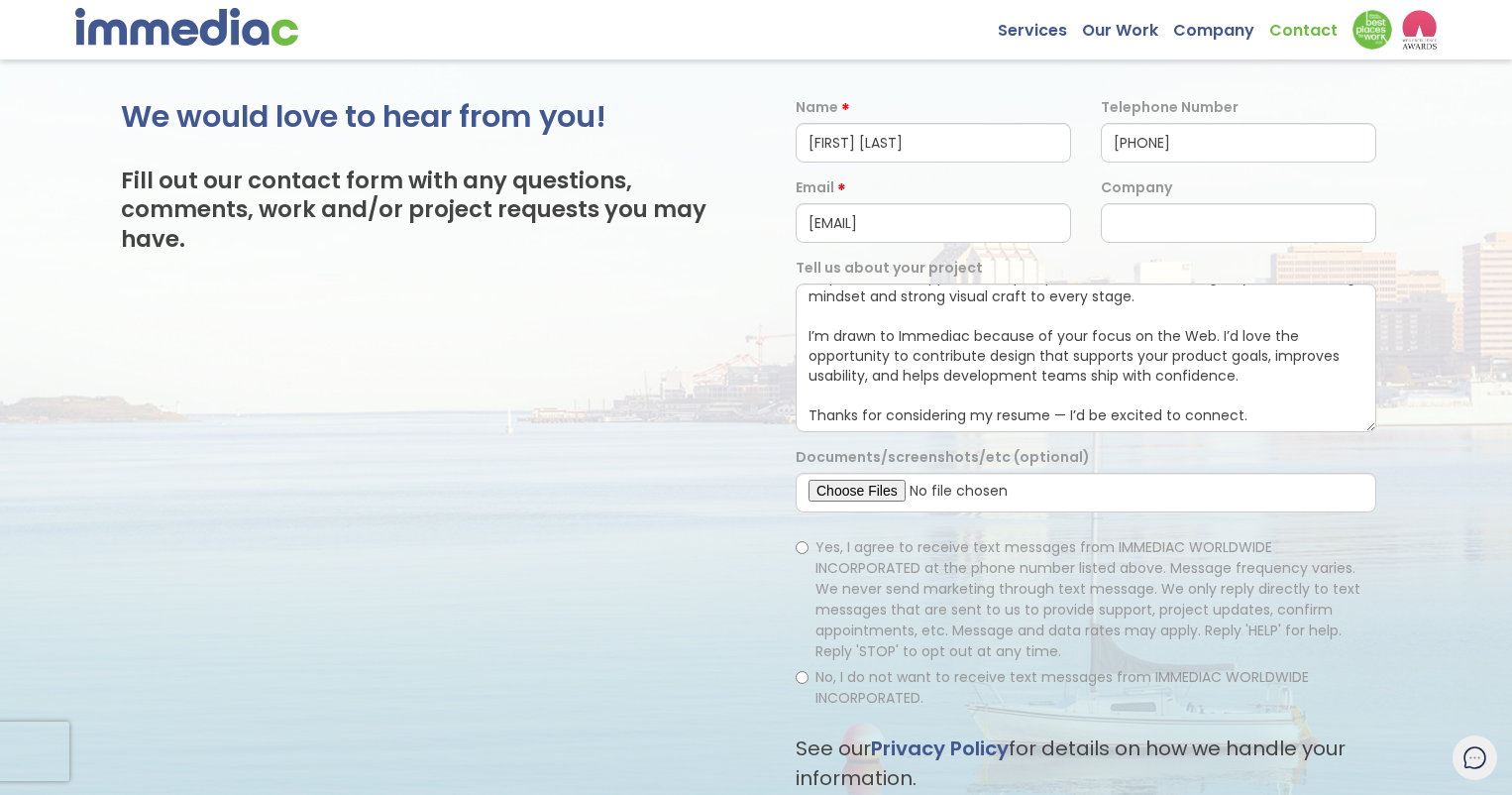 click on "Yes, I agree to receive text messages from IMMEDIAC WORLDWIDE INCORPORATED at the phone number listed above. Message frequency varies. We never send marketing through text message. We only reply directly to text messages that are sent to us to provide support, project updates, confirm appointments, etc. Message and data rates may apply. Reply 'HELP' for help. Reply 'STOP' to opt out at any time." at bounding box center [1088, 599] 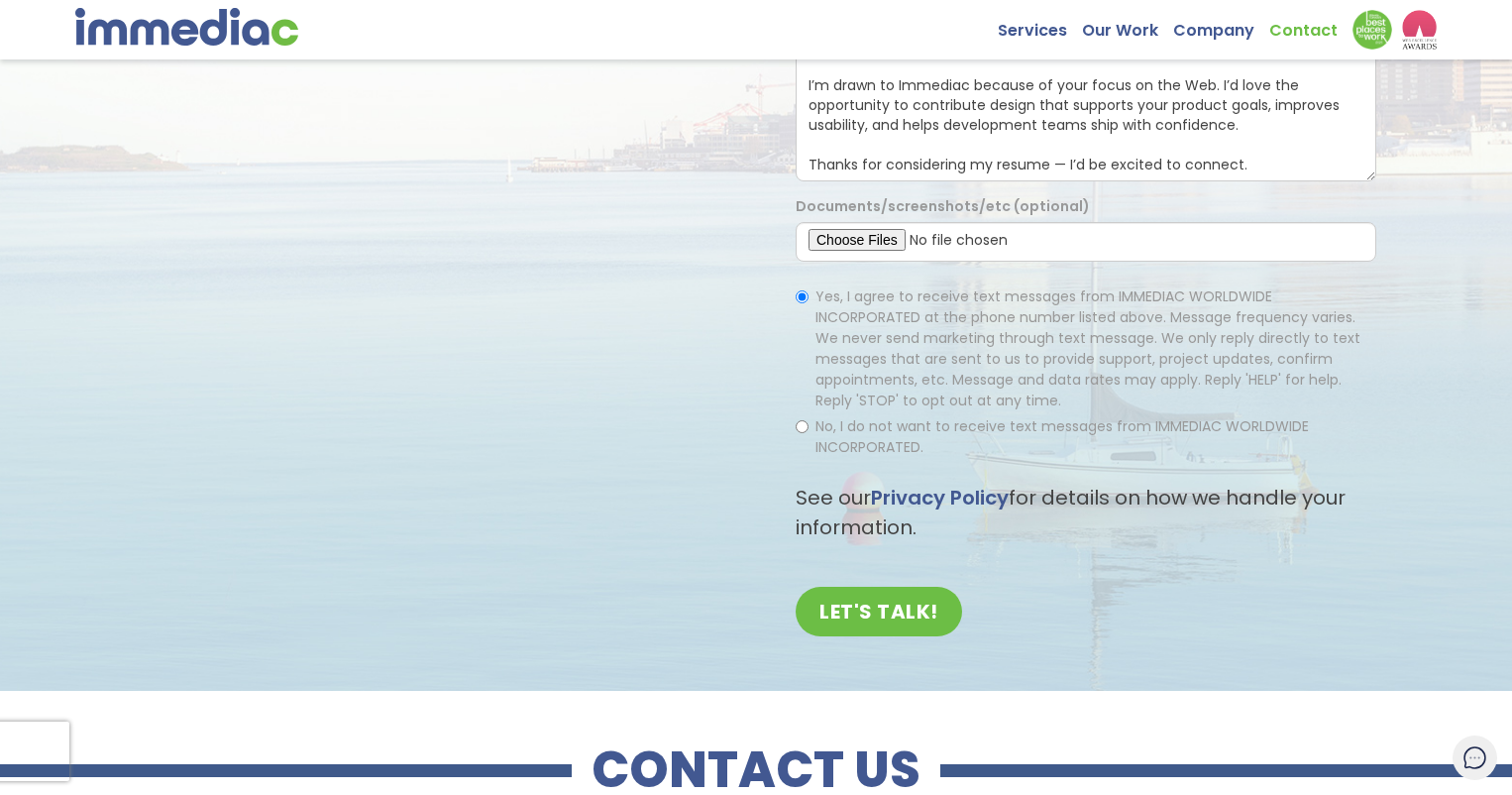 scroll, scrollTop: 454, scrollLeft: 0, axis: vertical 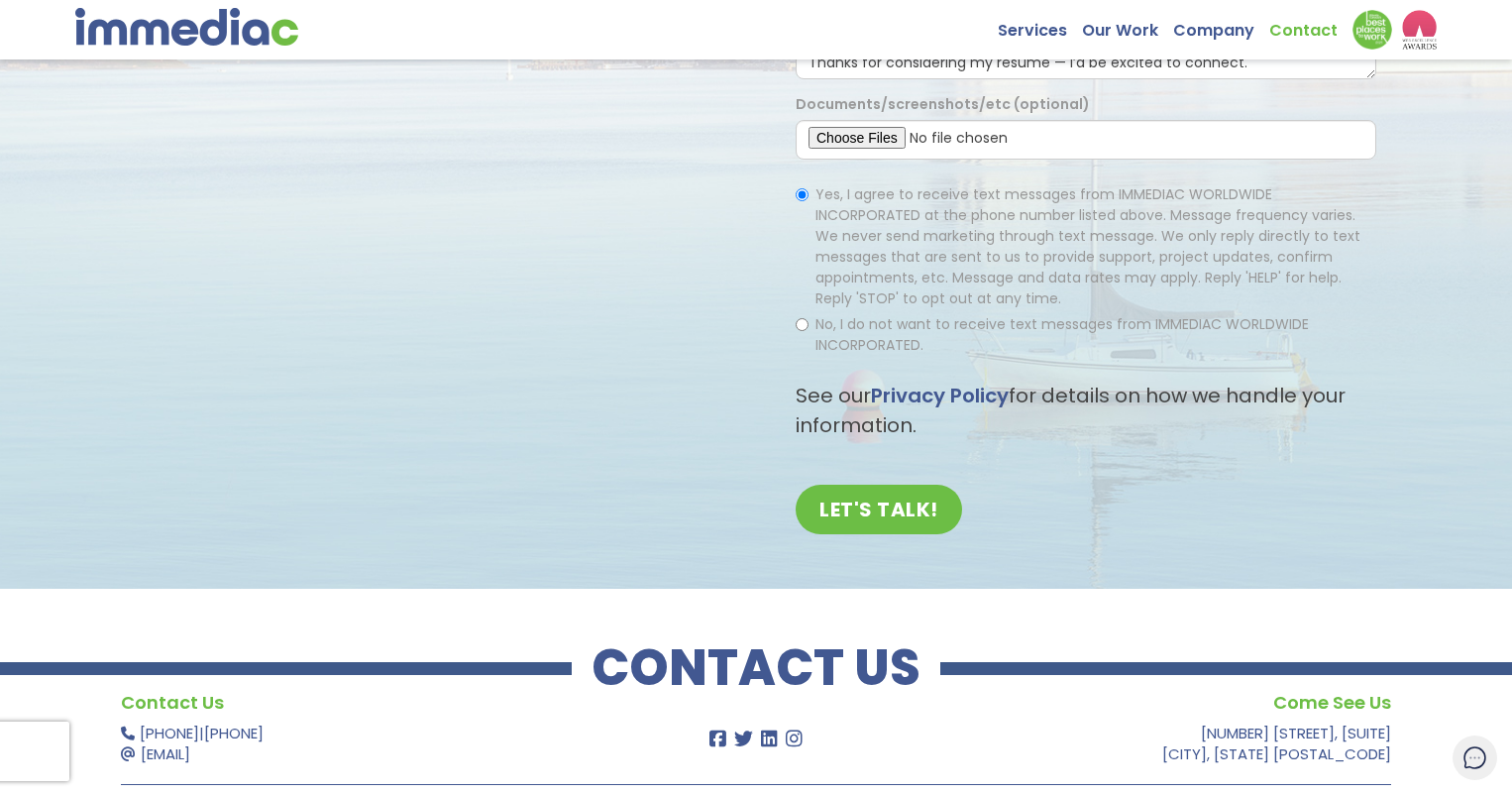 click on "No, I do not want to receive text messages from IMMEDIAC WORLDWIDE INCORPORATED." at bounding box center [1088, 246] 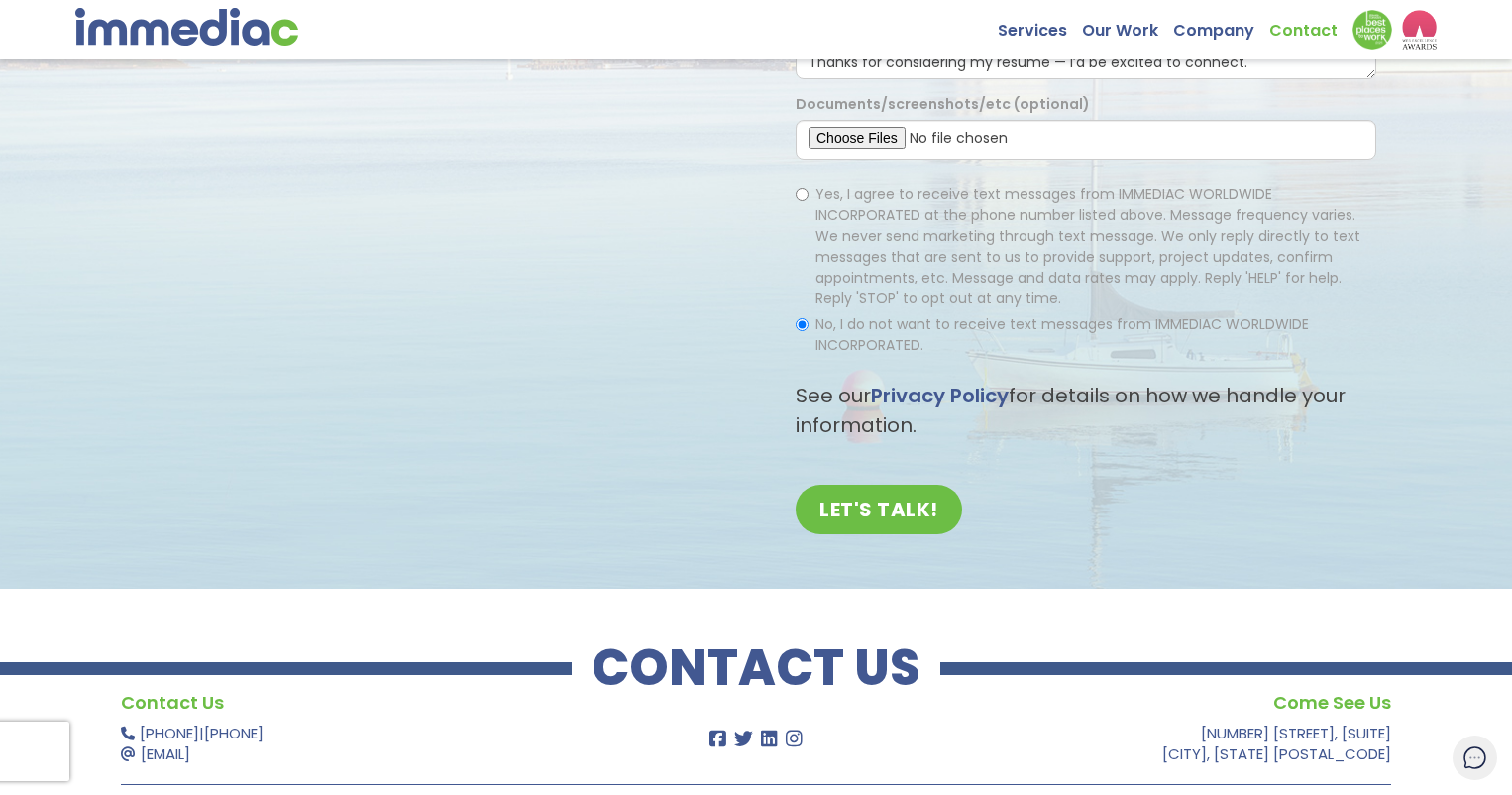 click on "Yes, I agree to receive text messages from IMMEDIAC WORLDWIDE INCORPORATED at the phone number listed above. Message frequency varies. We never send marketing through text message. We only reply directly to text messages that are sent to us to provide support, project updates, confirm appointments, etc. Message and data rates may apply. Reply 'HELP' for help. Reply 'STOP' to opt out at any time." at bounding box center [1088, 246] 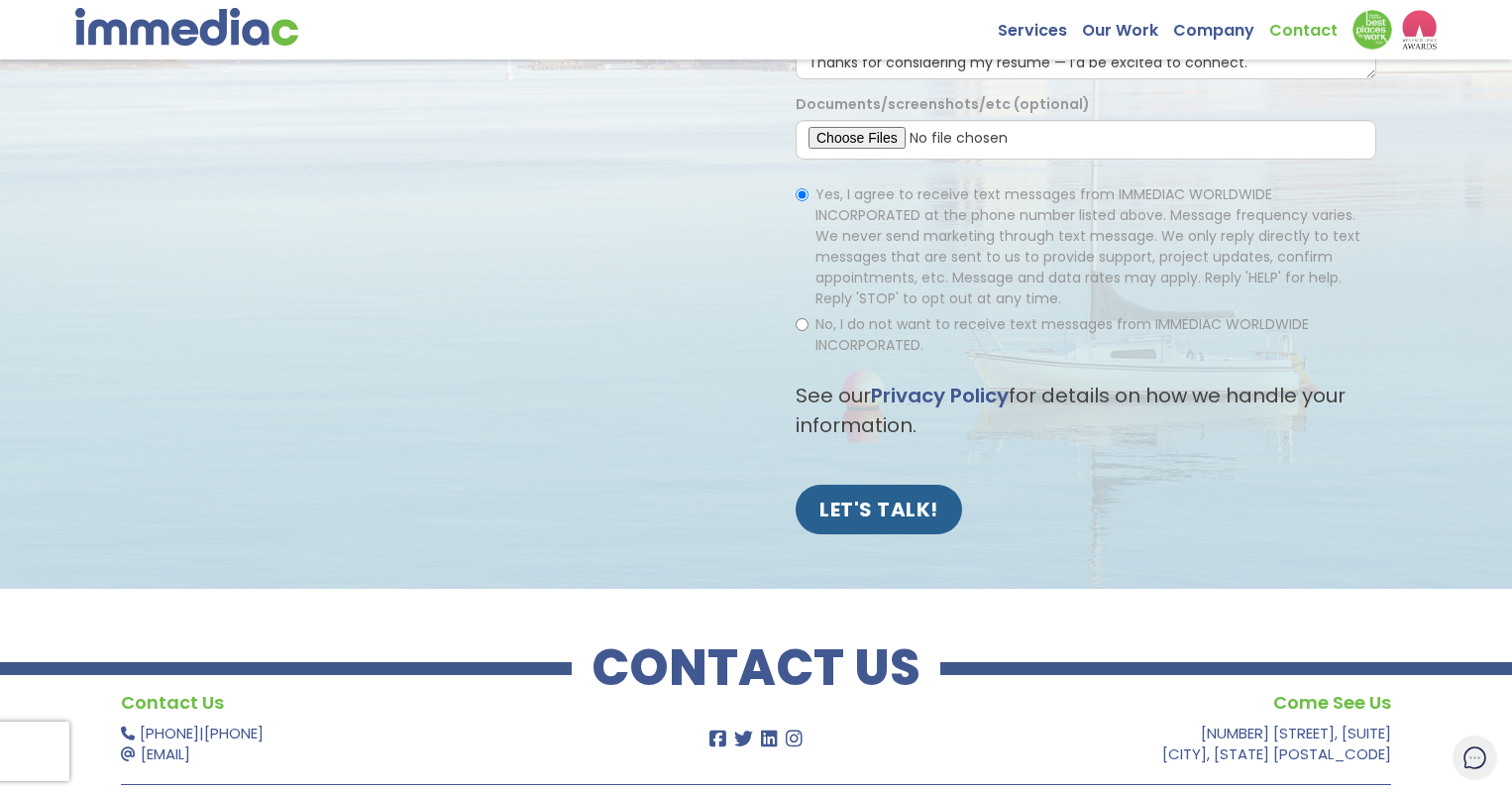 click on "LET'S TALK!" at bounding box center (879, 510) 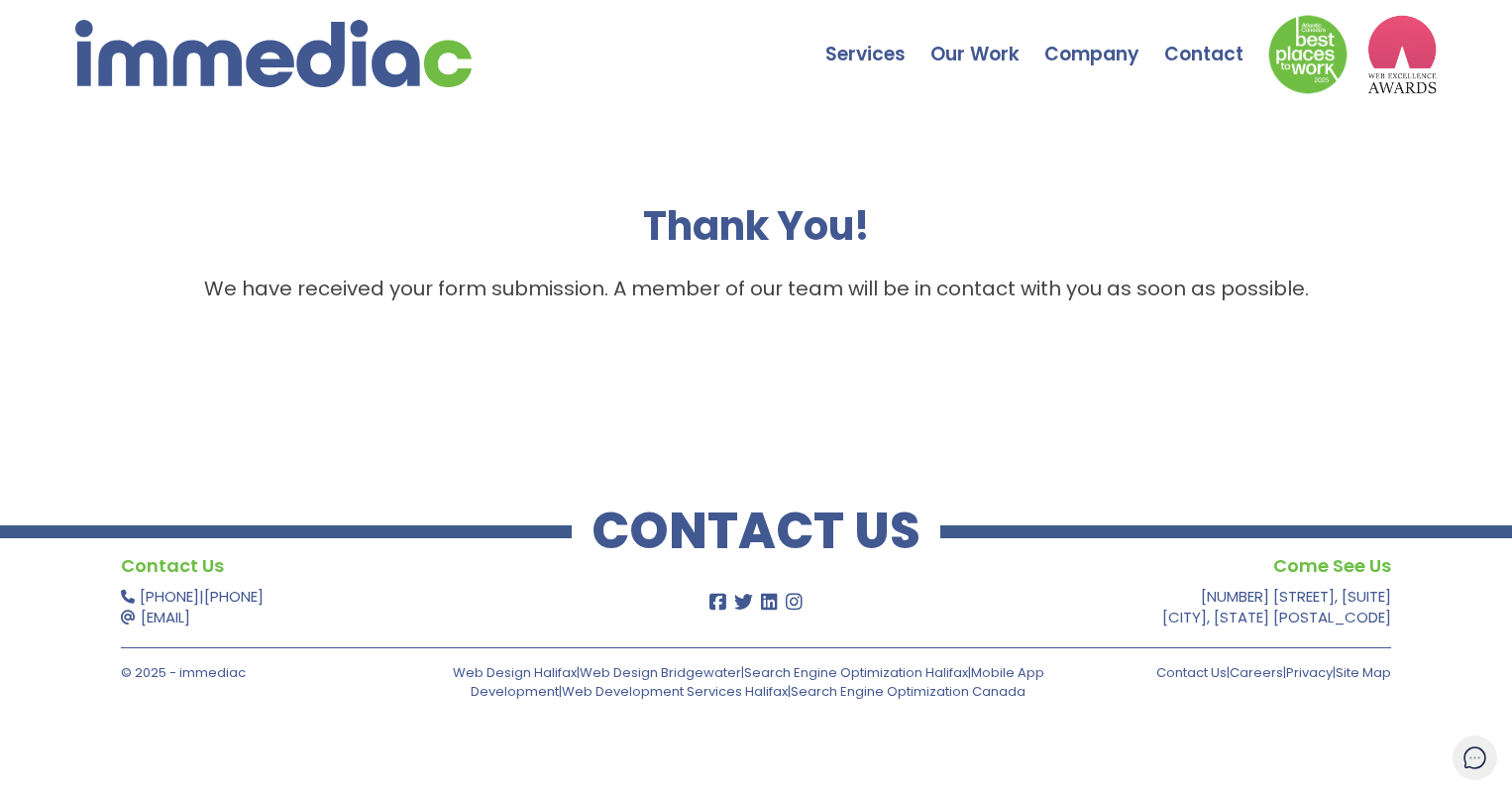 scroll, scrollTop: 0, scrollLeft: 0, axis: both 